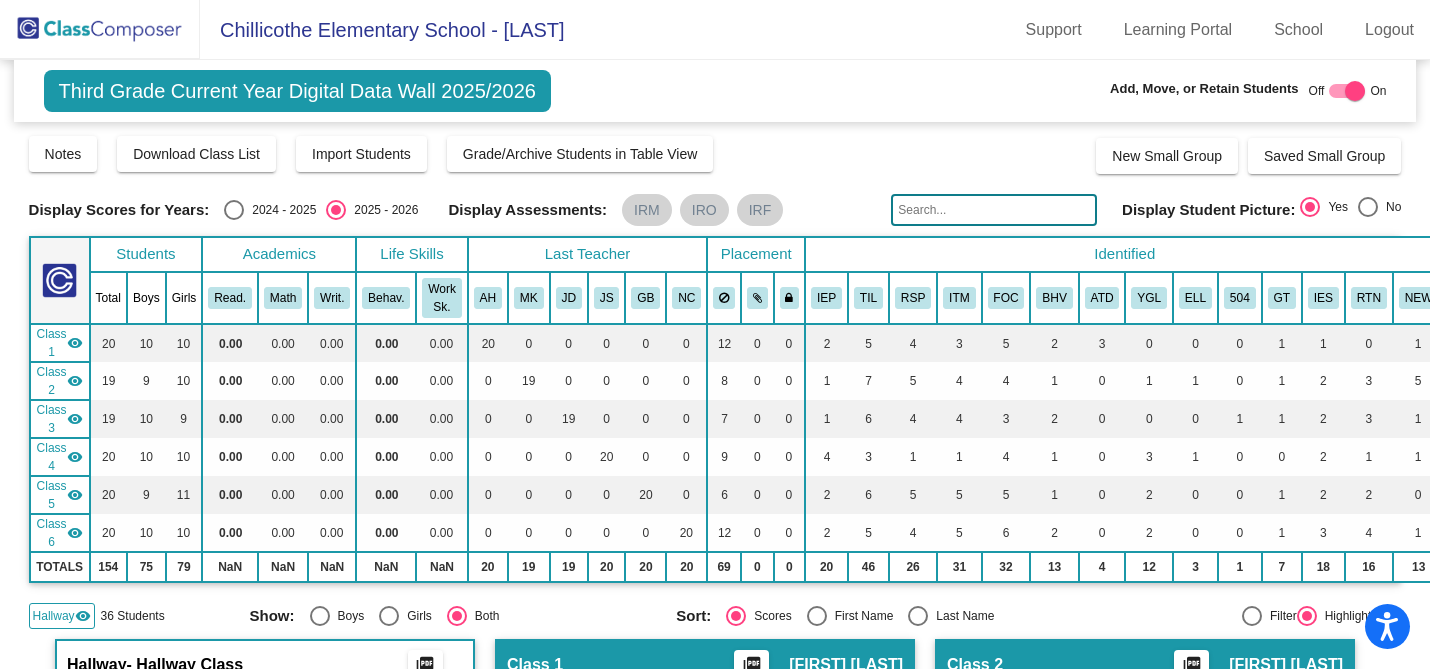 scroll, scrollTop: 0, scrollLeft: 0, axis: both 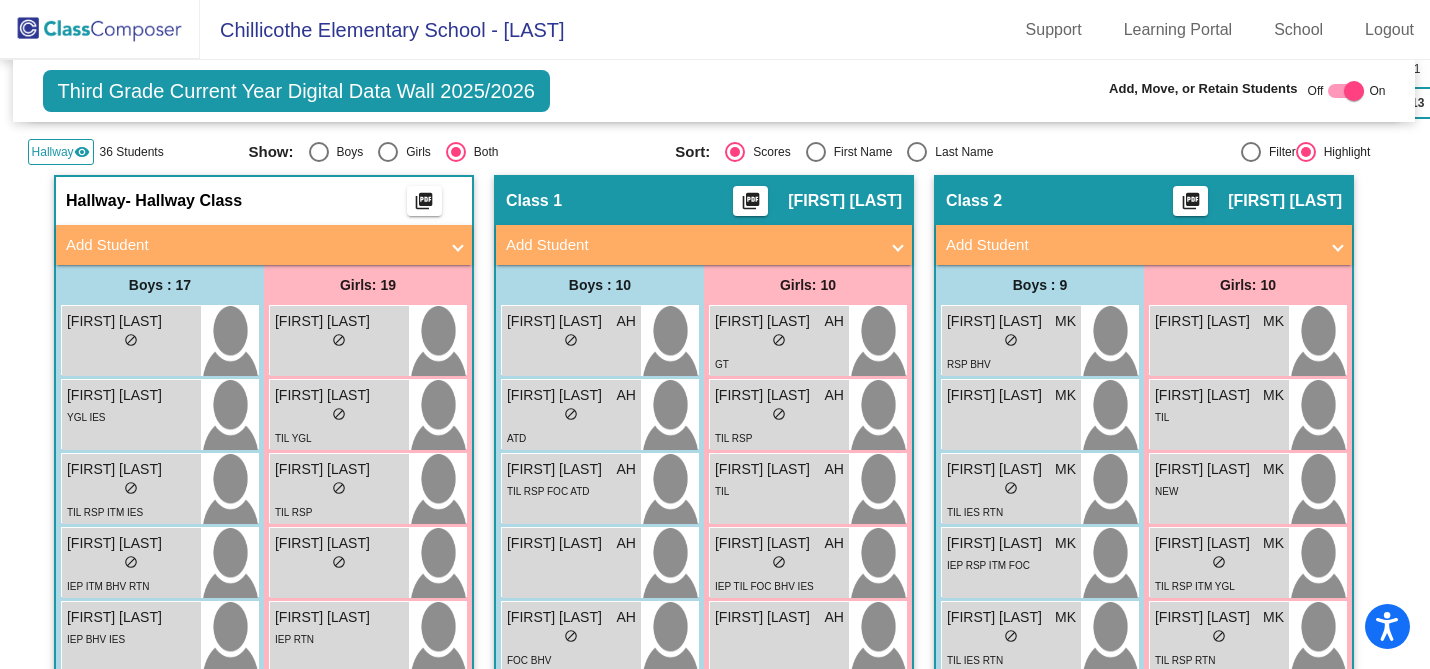 click on "Hallway" 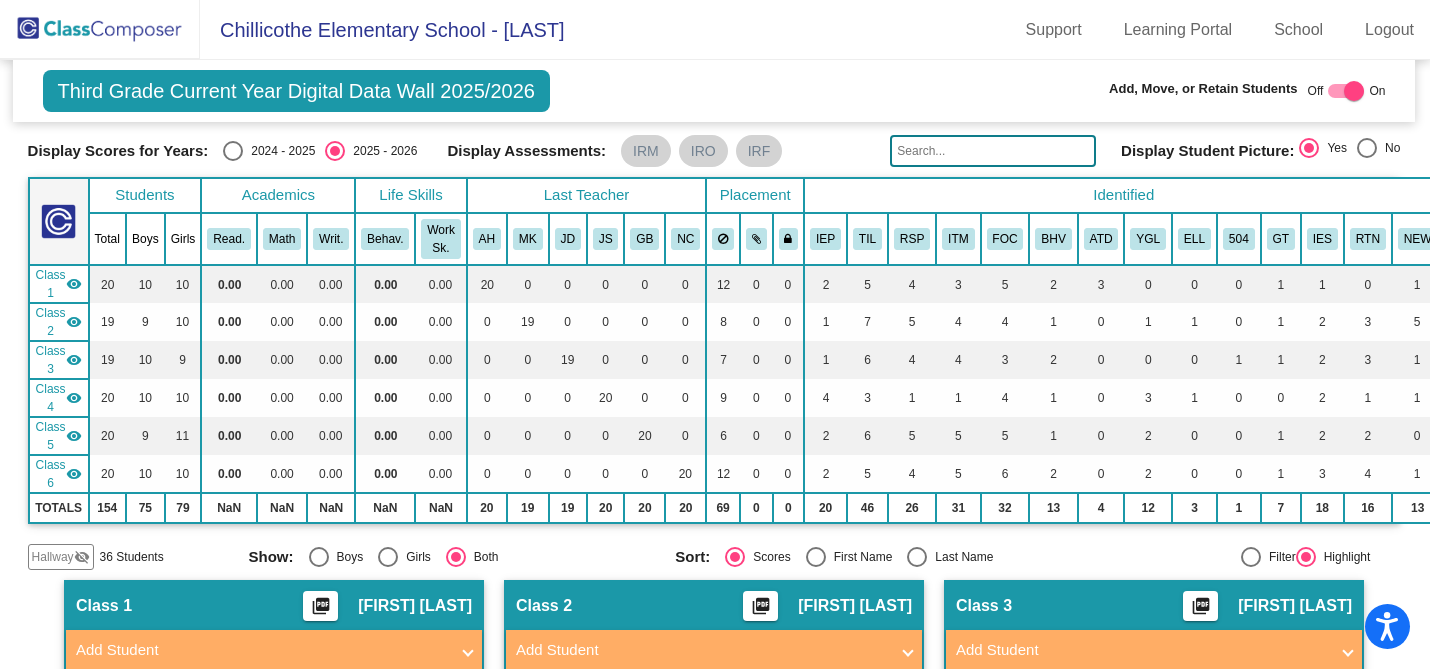 scroll, scrollTop: 31, scrollLeft: 1, axis: both 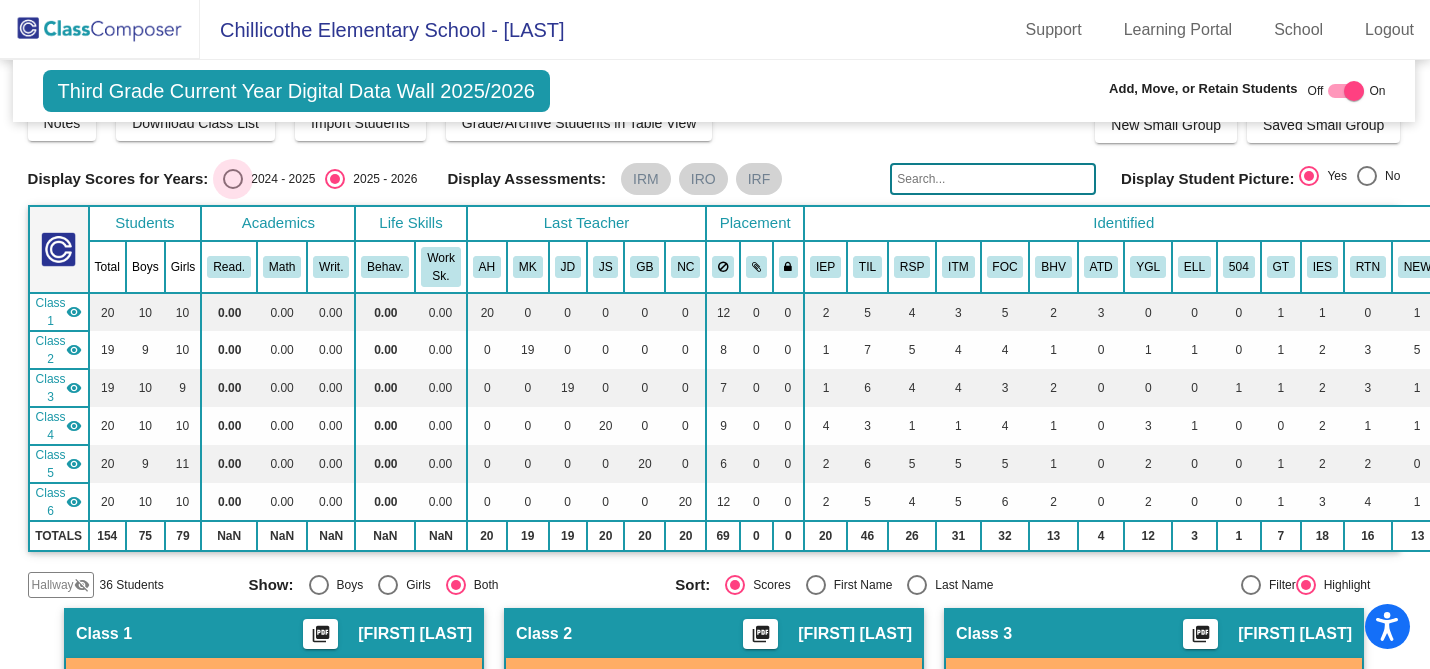 click at bounding box center (233, 179) 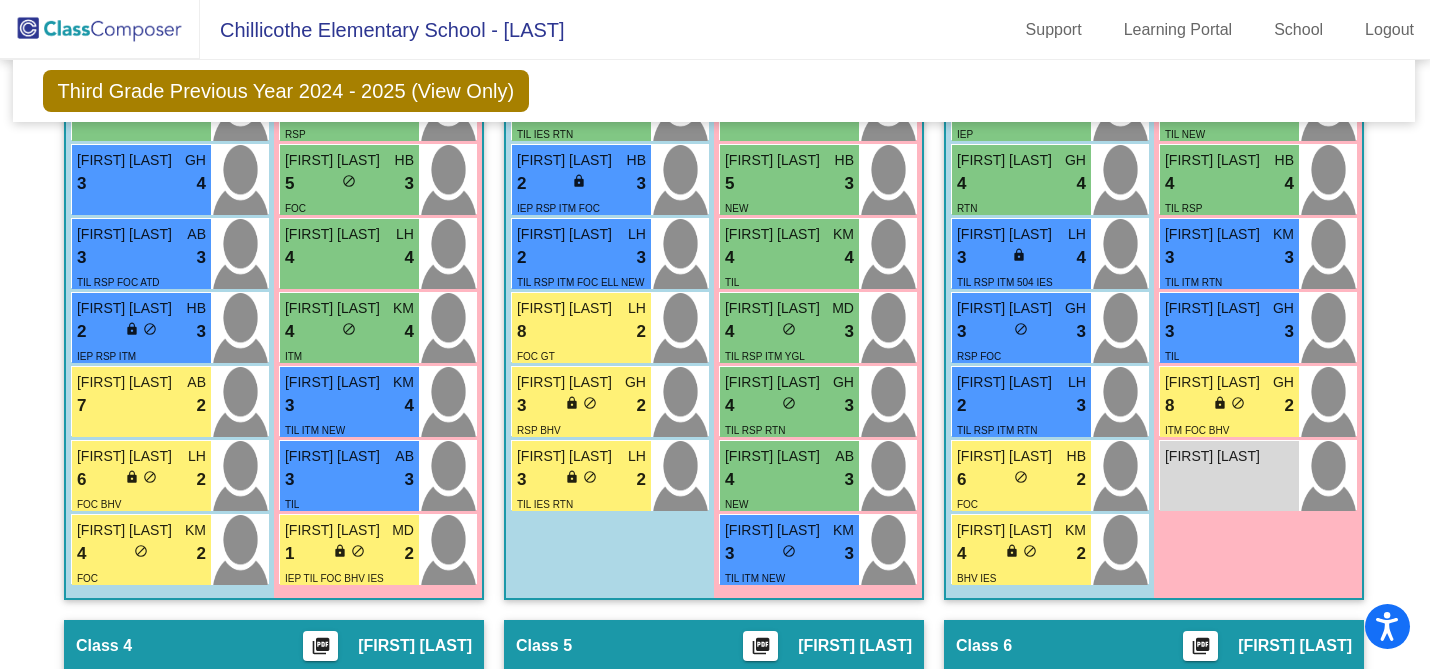 scroll, scrollTop: 0, scrollLeft: 1, axis: horizontal 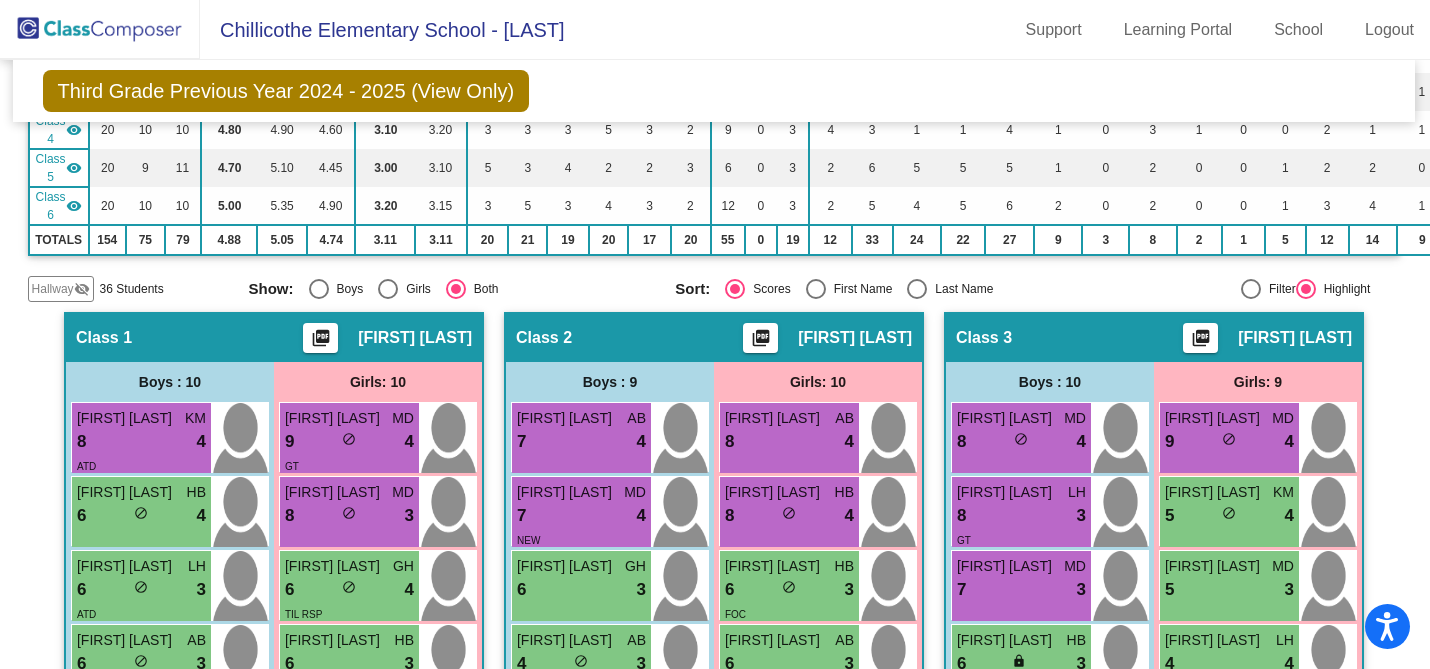click on "visibility_off" 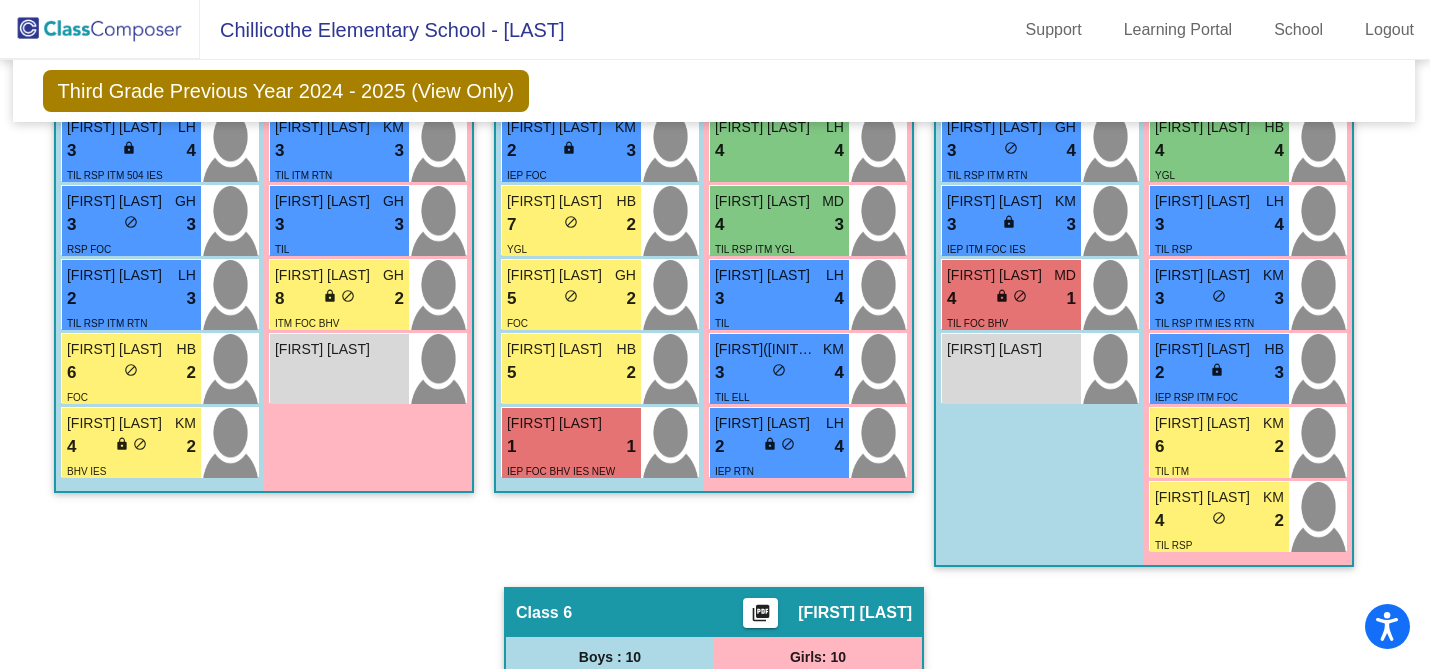 scroll, scrollTop: 2662, scrollLeft: 1, axis: both 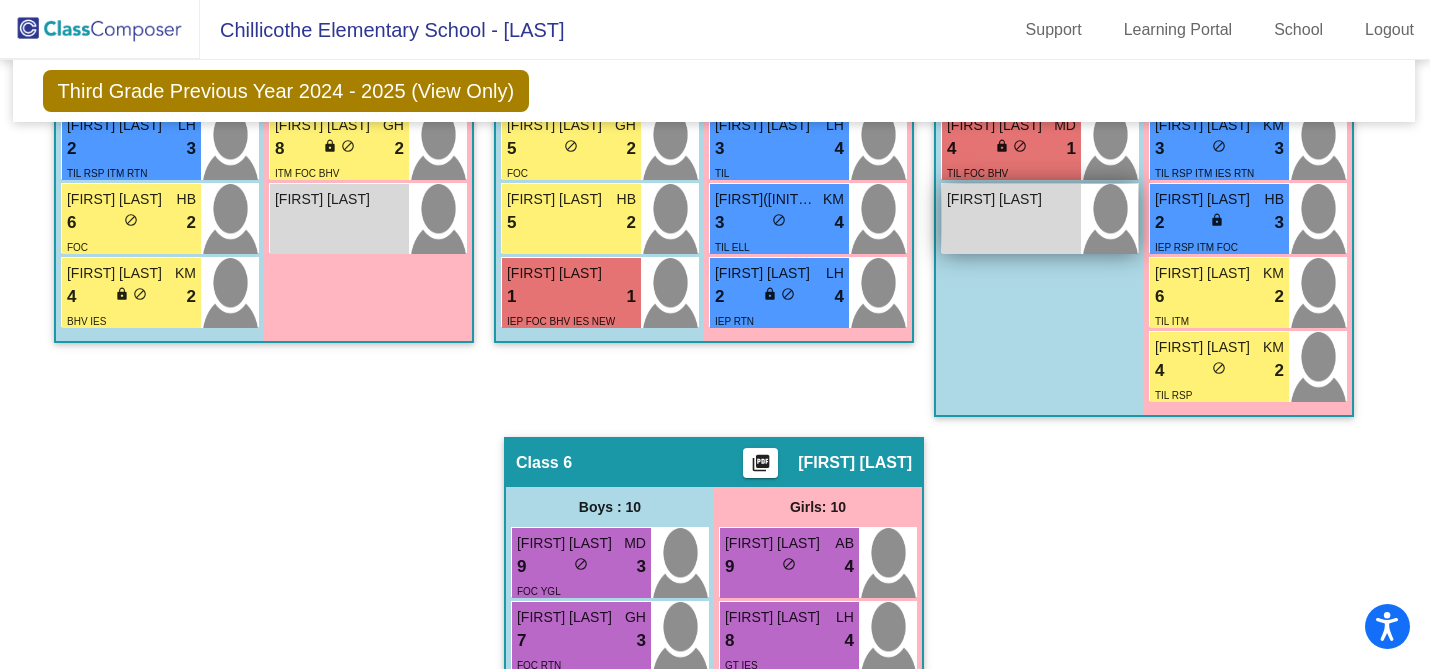 drag, startPoint x: 995, startPoint y: 220, endPoint x: 1013, endPoint y: 203, distance: 24.758837 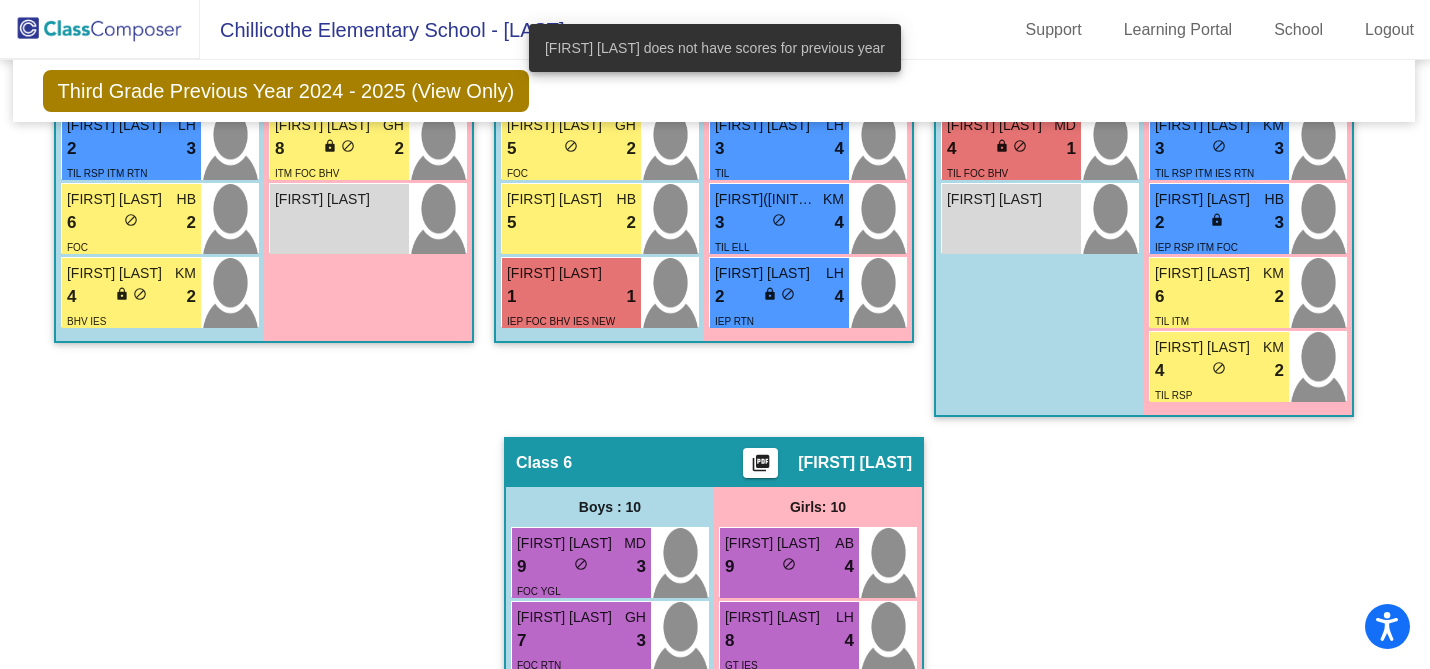 click on "Class 3    picture_as_pdf Jylian Davis  Add Student  First Name Last Name Student Id  (Recommended)   Boy   Girl   Non Binary Add Close  Boys : 10  Terrell Johnson MD 8 lock do_not_disturb_alt 4 Elijah Reeter LH 8 lock do_not_disturb_alt 3 GT Zade Stephens MD 7 lock do_not_disturb_alt 3 Reuben Barclay HB 6 lock do_not_disturb_alt 3 IEP Tony Winsor GH 4 lock do_not_disturb_alt 4 RTN Luke Hamilton LH 3 lock do_not_disturb_alt 4 TIL RSP ITM 504 IES Britton Denton GH 3 lock do_not_disturb_alt 3 RSP FOC Jaiden Duckworth LH 2 lock do_not_disturb_alt 3 TIL RSP ITM RTN Bayne Creekmore HB 6 lock do_not_disturb_alt 2 FOC Lincoln Marte KM 4 lock do_not_disturb_alt 2 BHV IES Girls: 9 Willa Pickering MD 9 lock do_not_disturb_alt 4 Oaklee Ireland KM 5 lock do_not_disturb_alt 4 Claira Taylor MD 5 lock do_not_disturb_alt 3 Aelita Gardner LH 4 lock do_not_disturb_alt 4 TIL NEW Lexie Danner HB 4 lock do_not_disturb_alt 4 TIL RSP Ella Ledbetter KM 3 lock do_not_disturb_alt 3 TIL ITM RTN Sage Baker GH 3 lock 3 TIL Leona Allen" 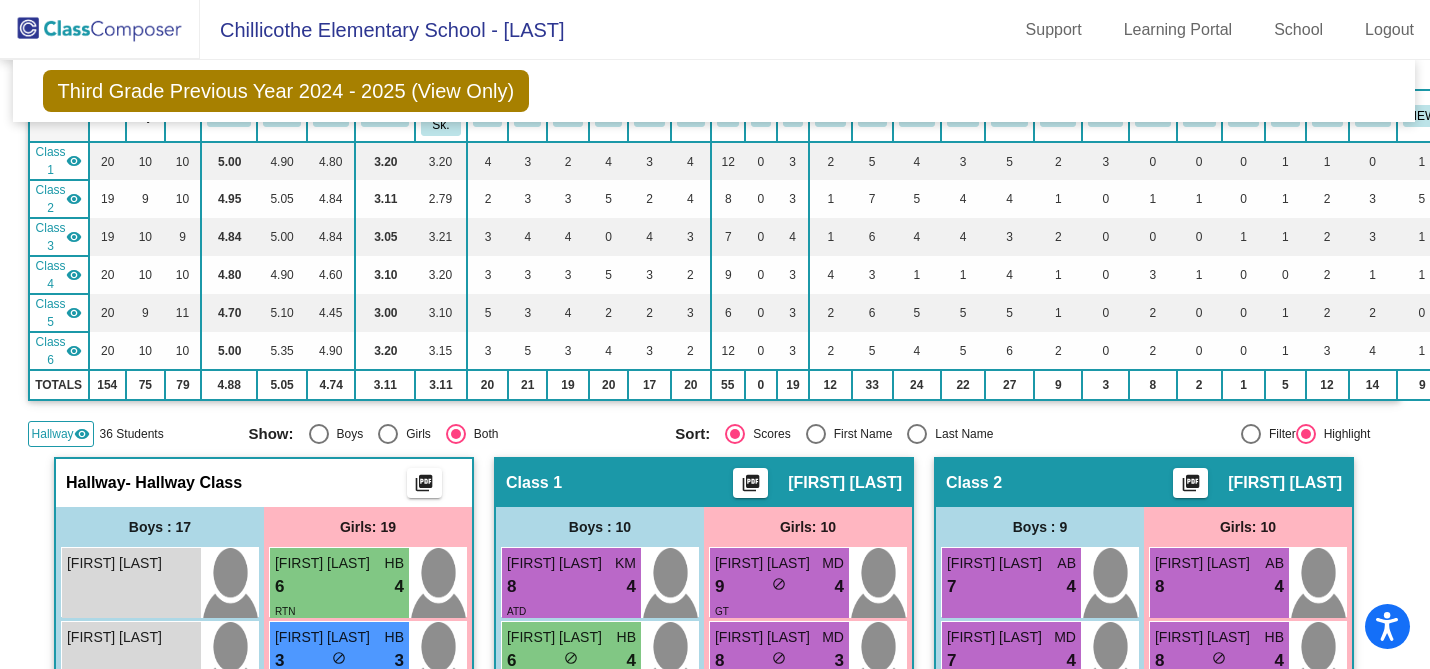 scroll, scrollTop: 0, scrollLeft: 1, axis: horizontal 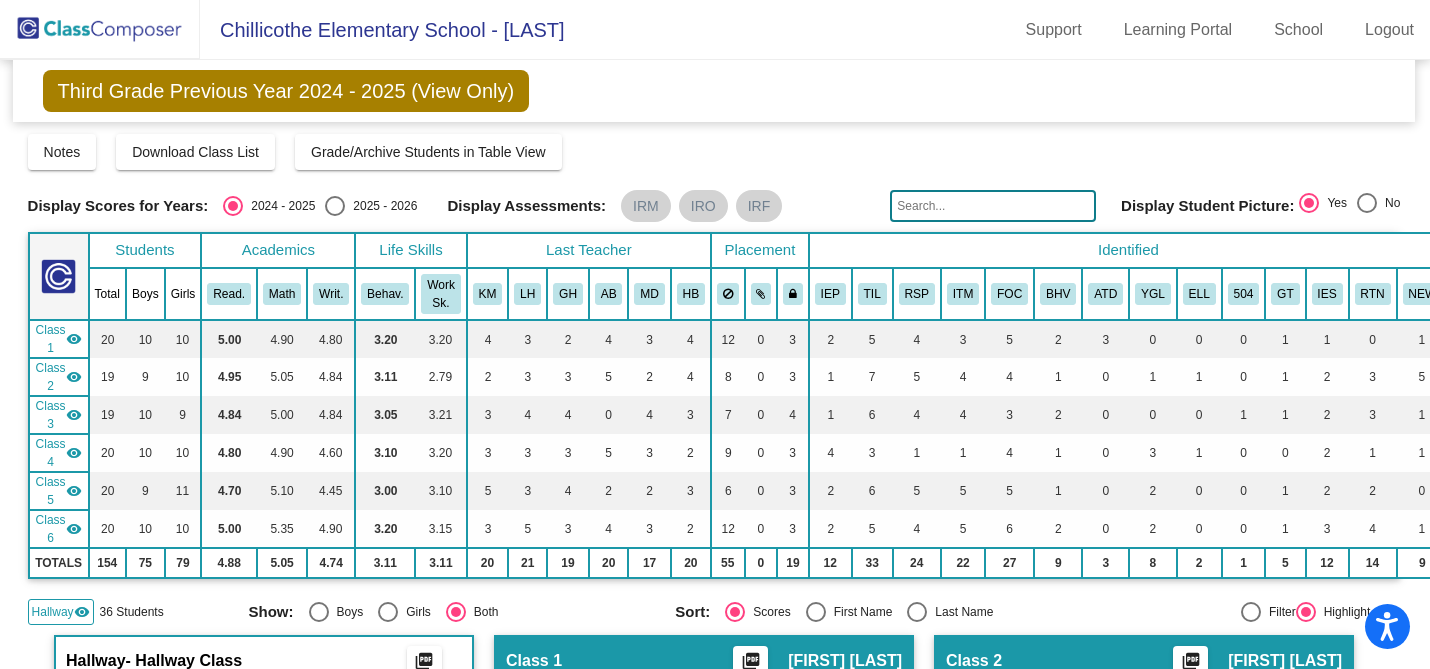 click at bounding box center (335, 206) 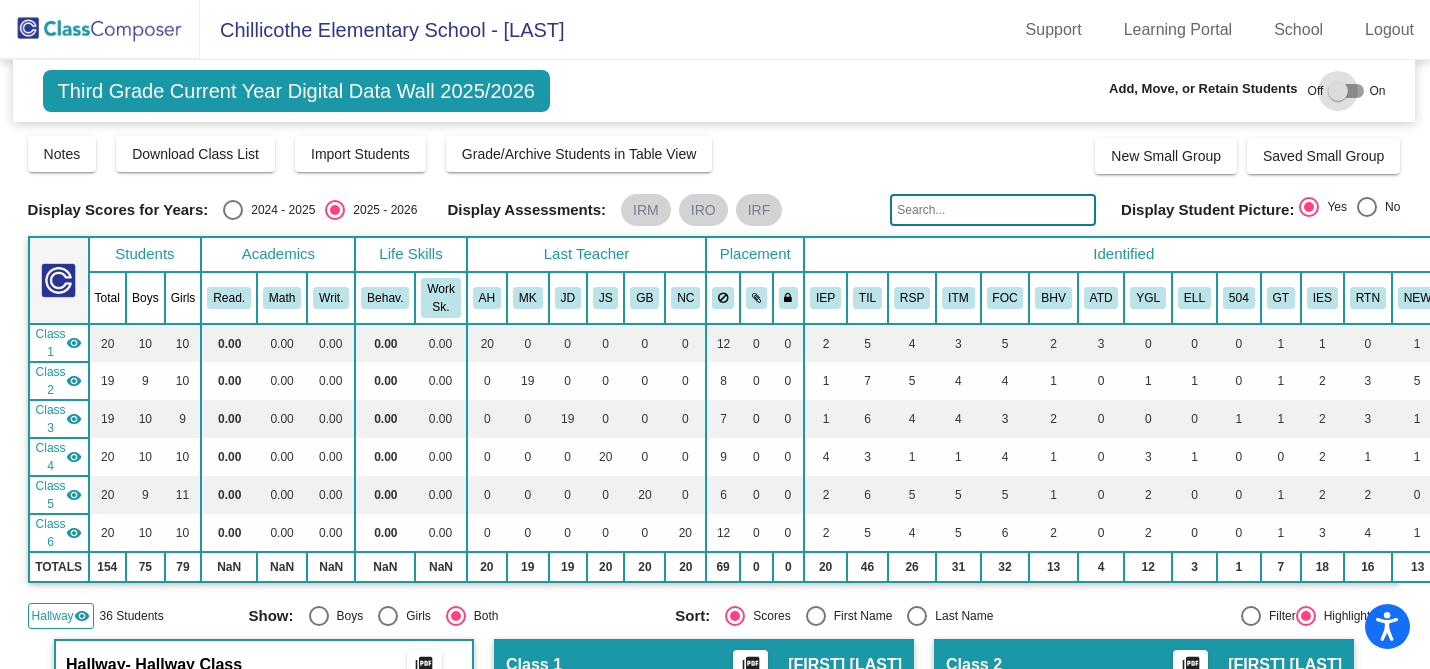 click at bounding box center [1338, 91] 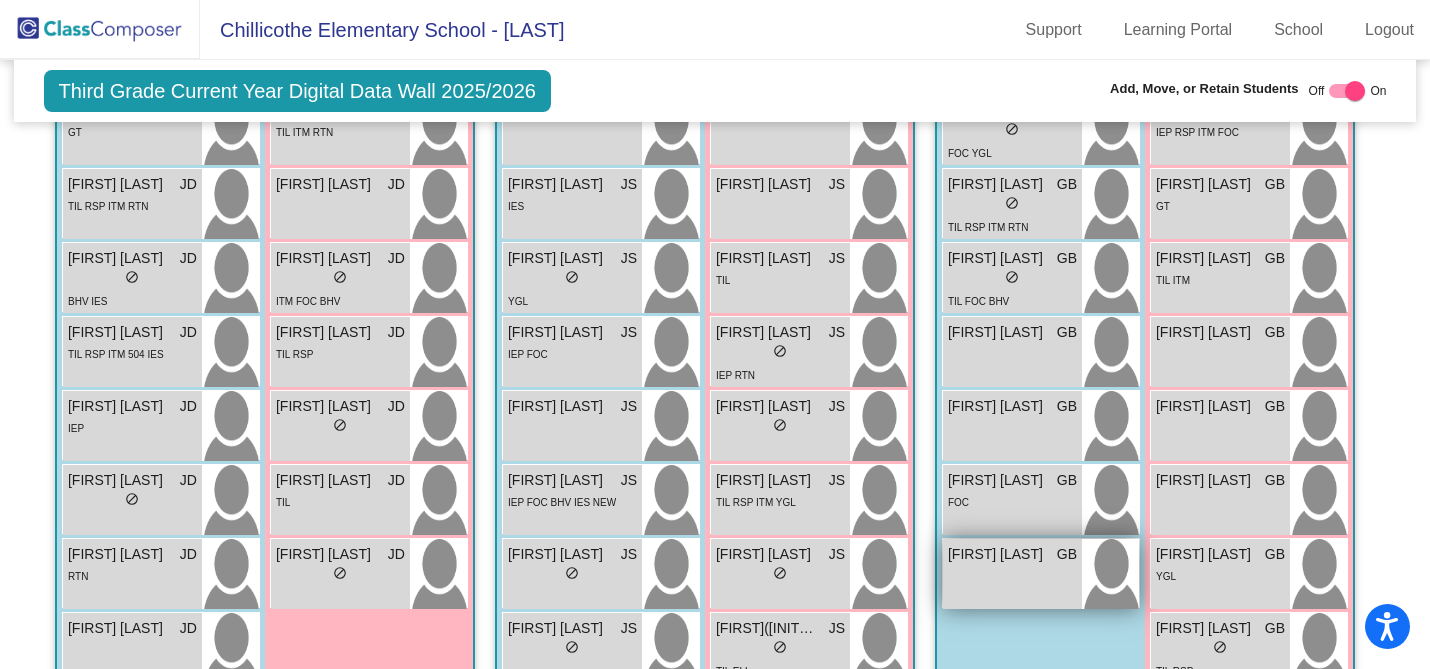 scroll, scrollTop: 2246, scrollLeft: 0, axis: vertical 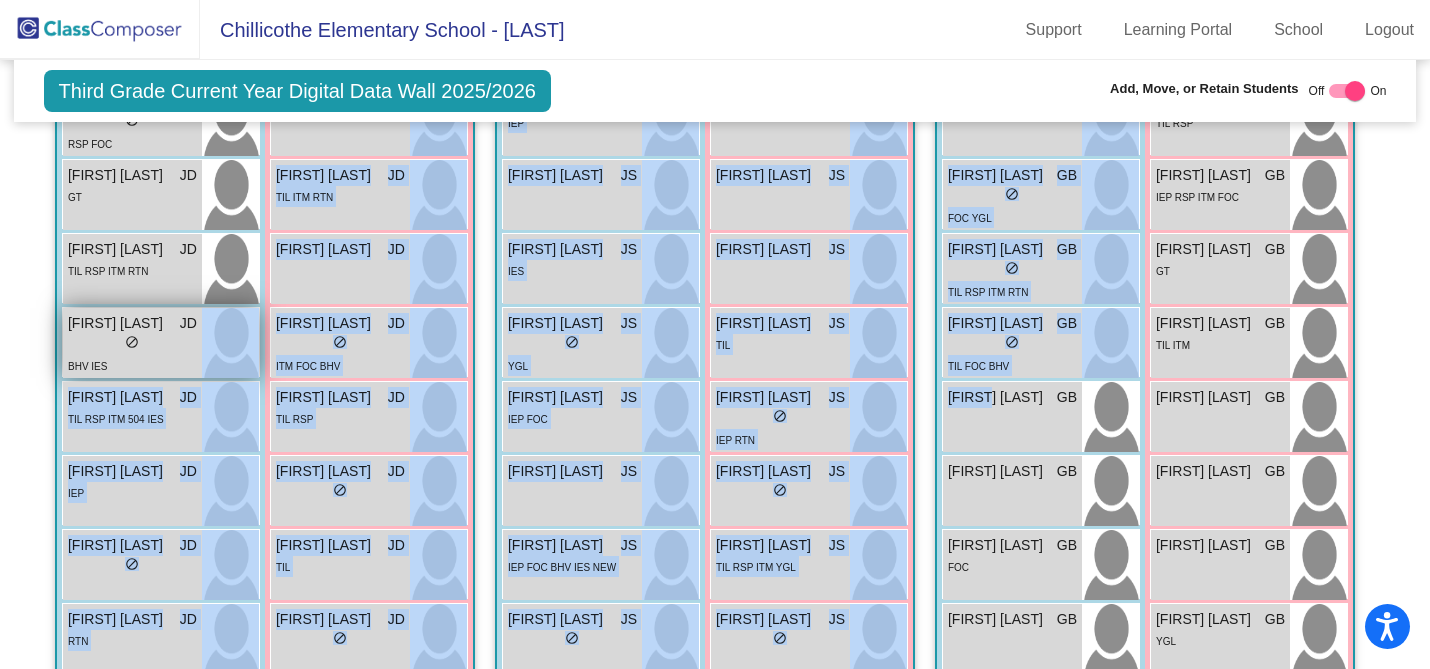 drag, startPoint x: 988, startPoint y: 400, endPoint x: 253, endPoint y: 351, distance: 736.63153 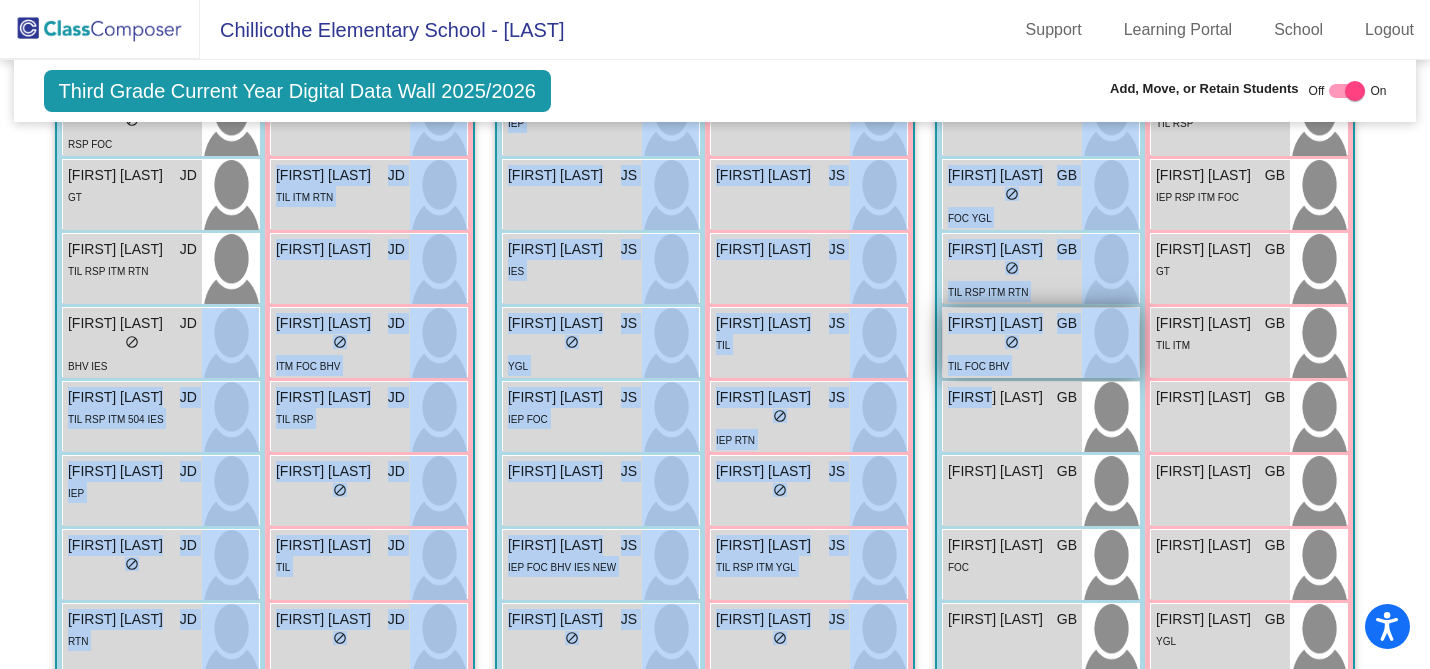 click on "do_not_disturb_alt" at bounding box center [1012, 342] 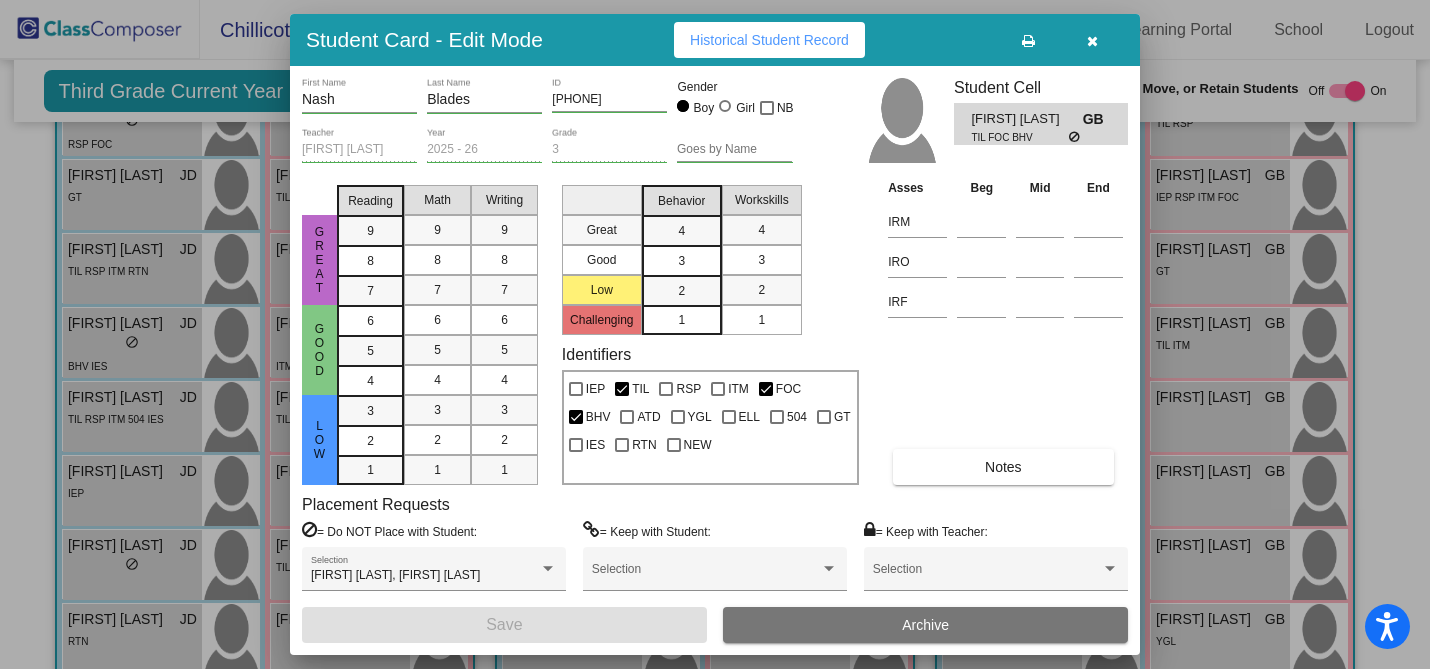 click at bounding box center [1092, 41] 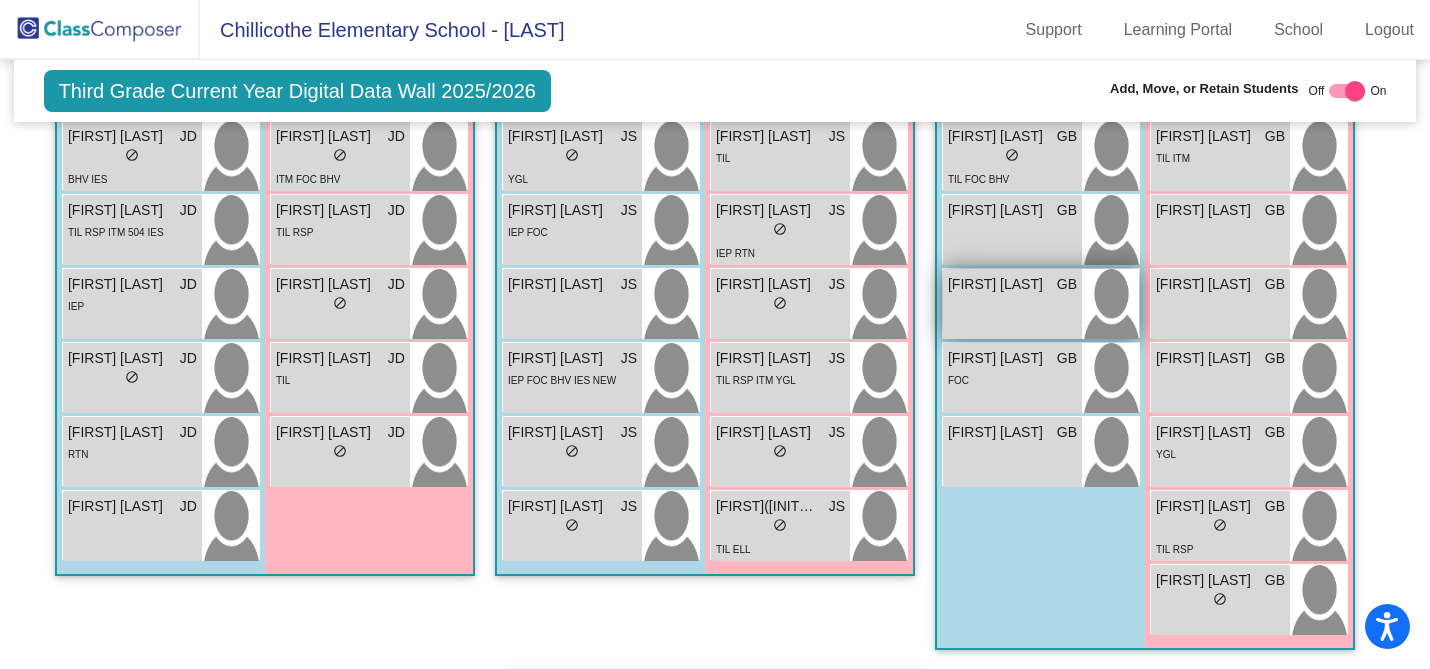 scroll, scrollTop: 2351, scrollLeft: 0, axis: vertical 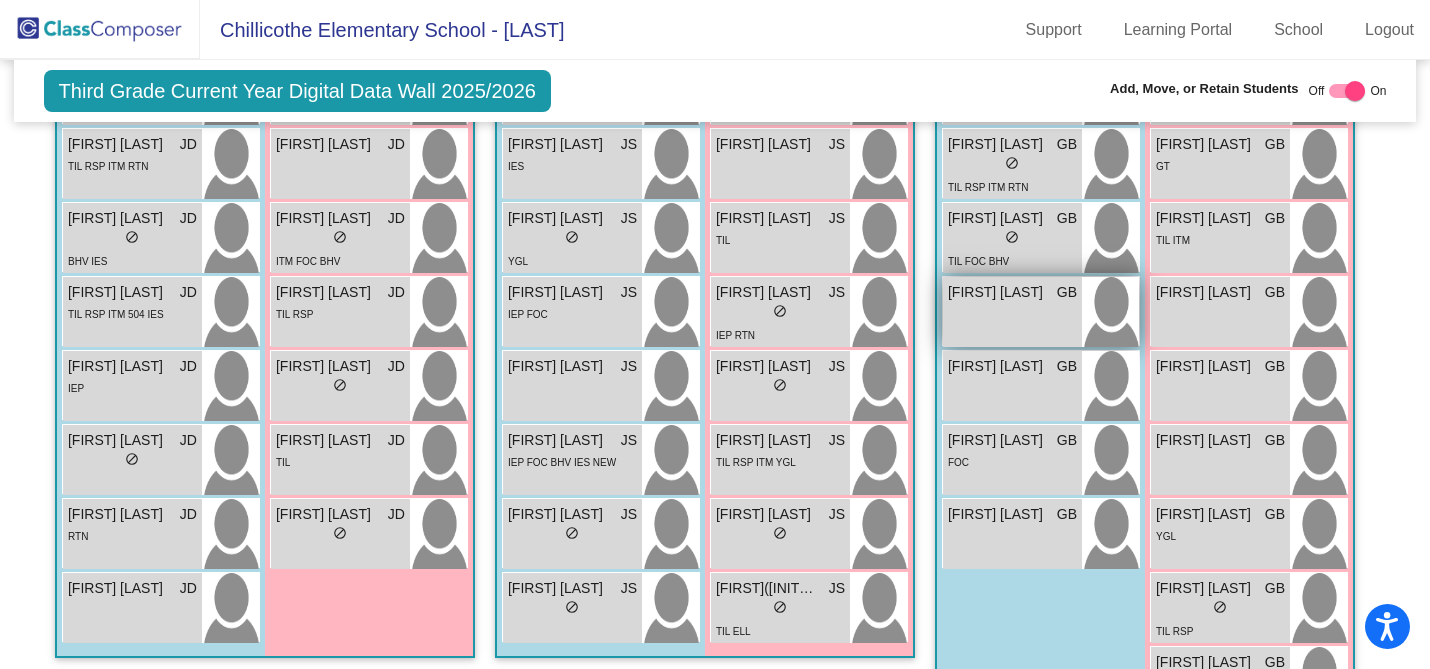 drag, startPoint x: 997, startPoint y: 322, endPoint x: 979, endPoint y: 321, distance: 18.027756 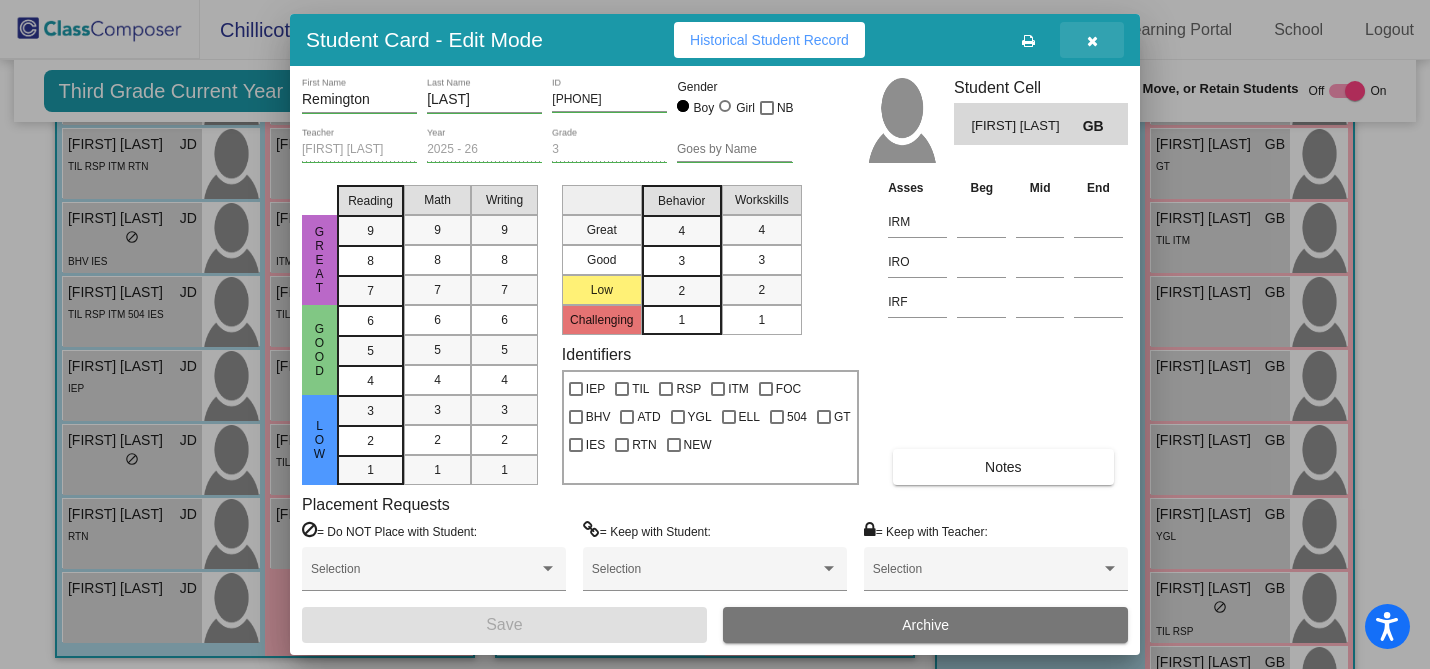 click at bounding box center [1092, 41] 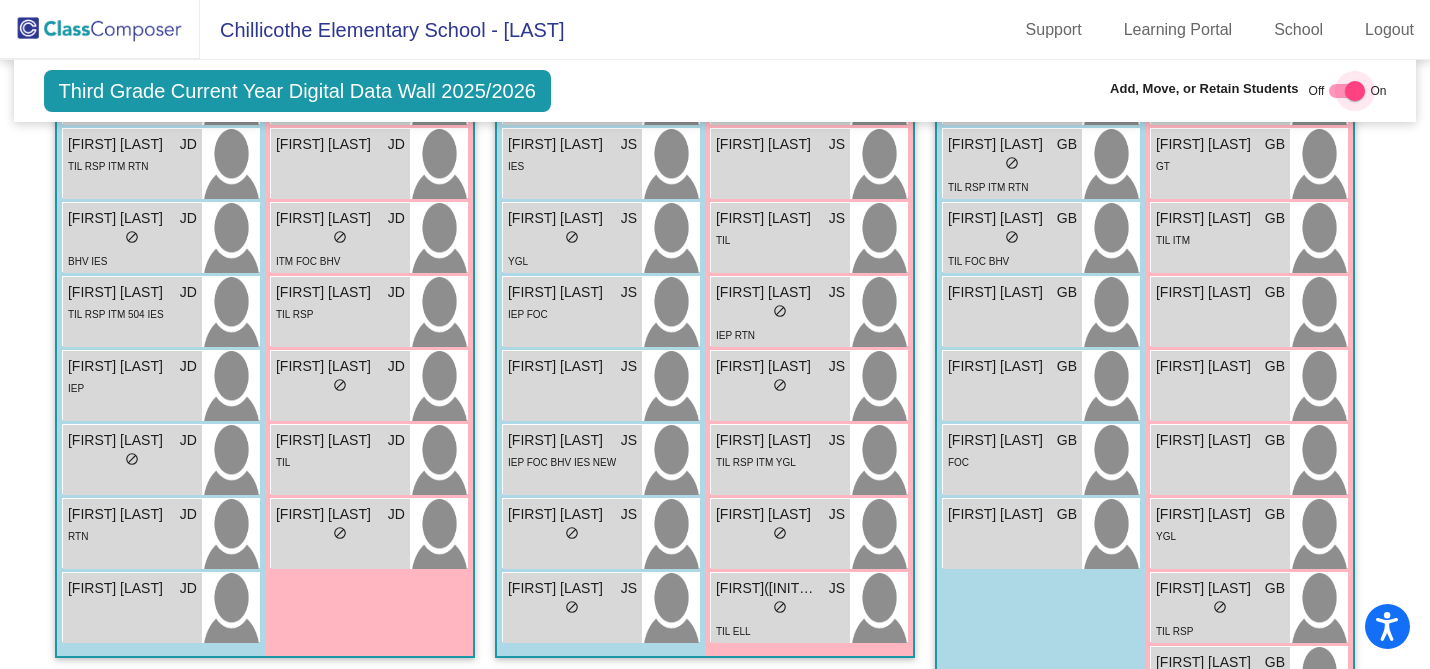 click at bounding box center [1355, 91] 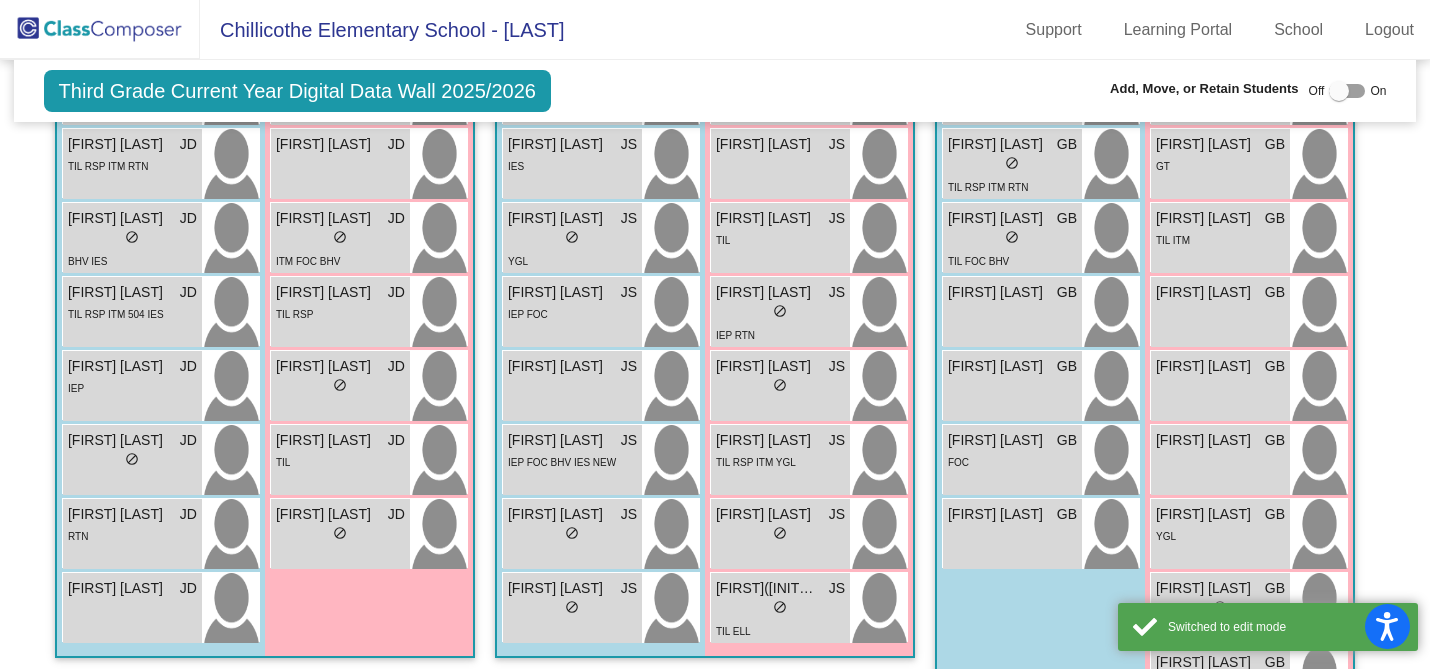 click at bounding box center (1339, 91) 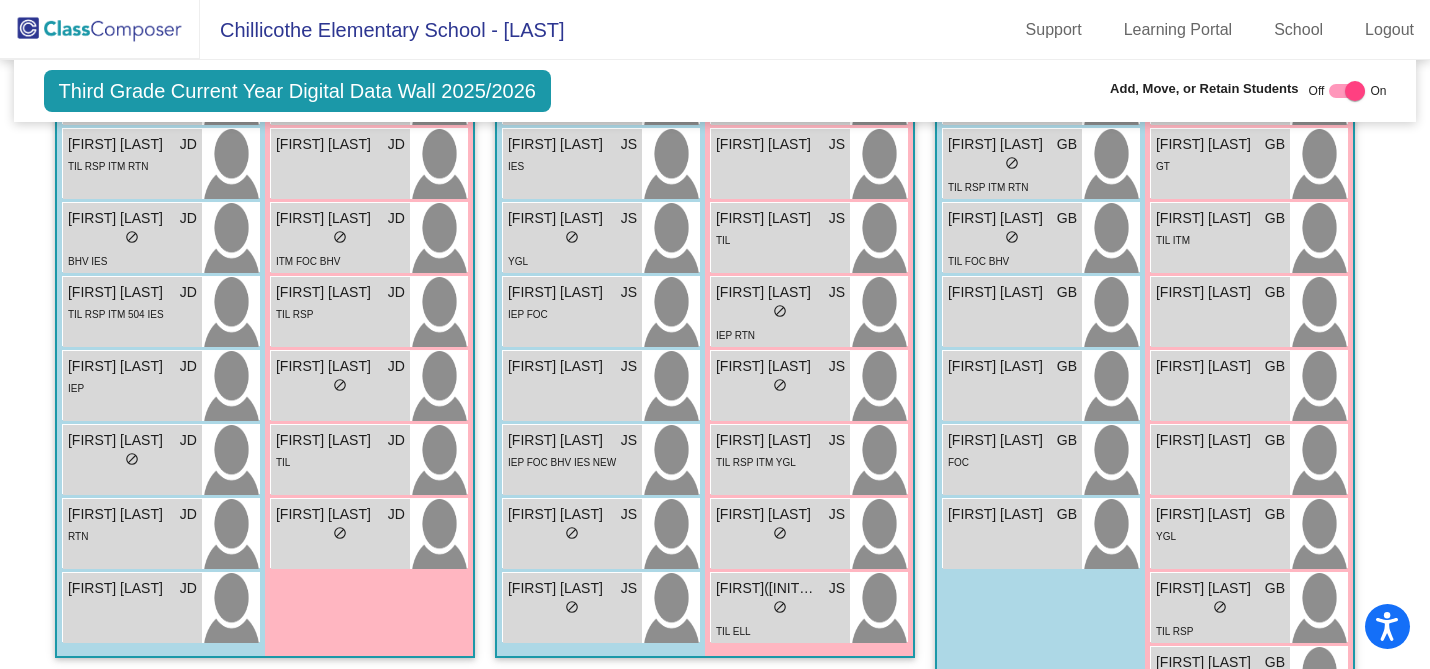 drag, startPoint x: 1006, startPoint y: 316, endPoint x: 920, endPoint y: 302, distance: 87.13208 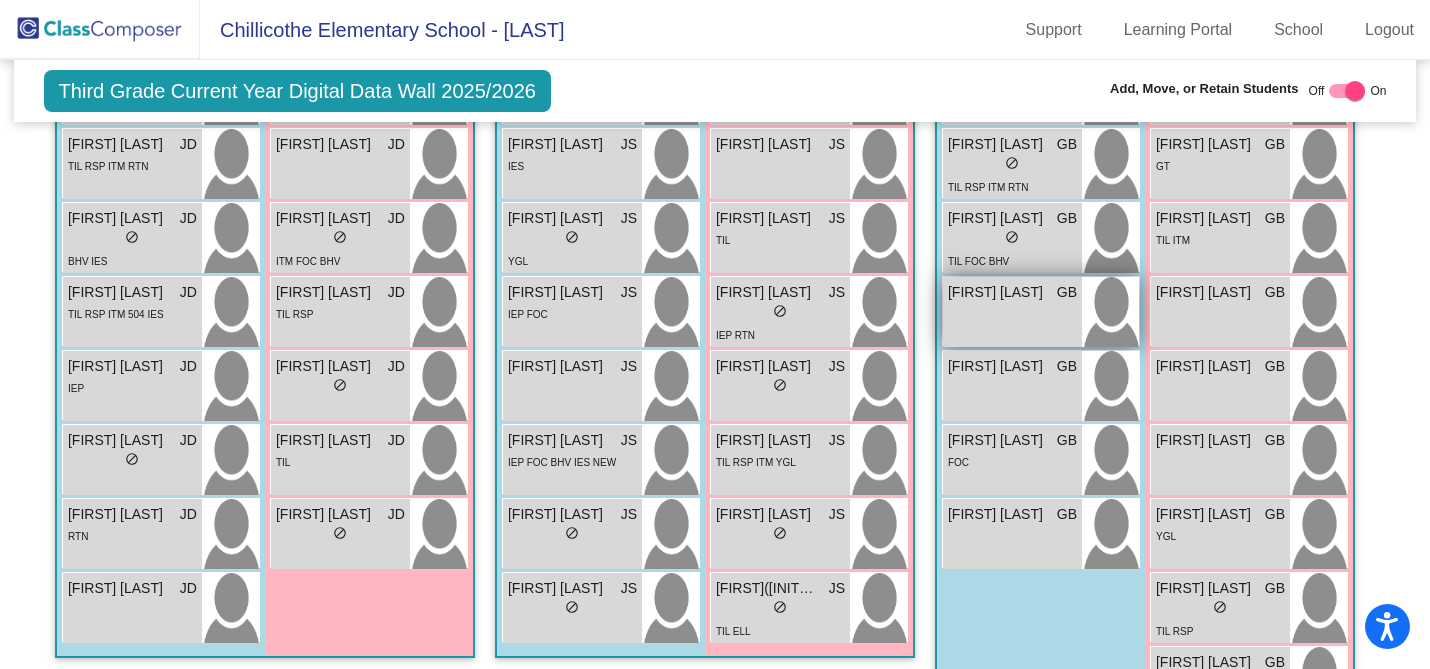 click on "Remington Clevenger GB lock do_not_disturb_alt" at bounding box center [1012, 312] 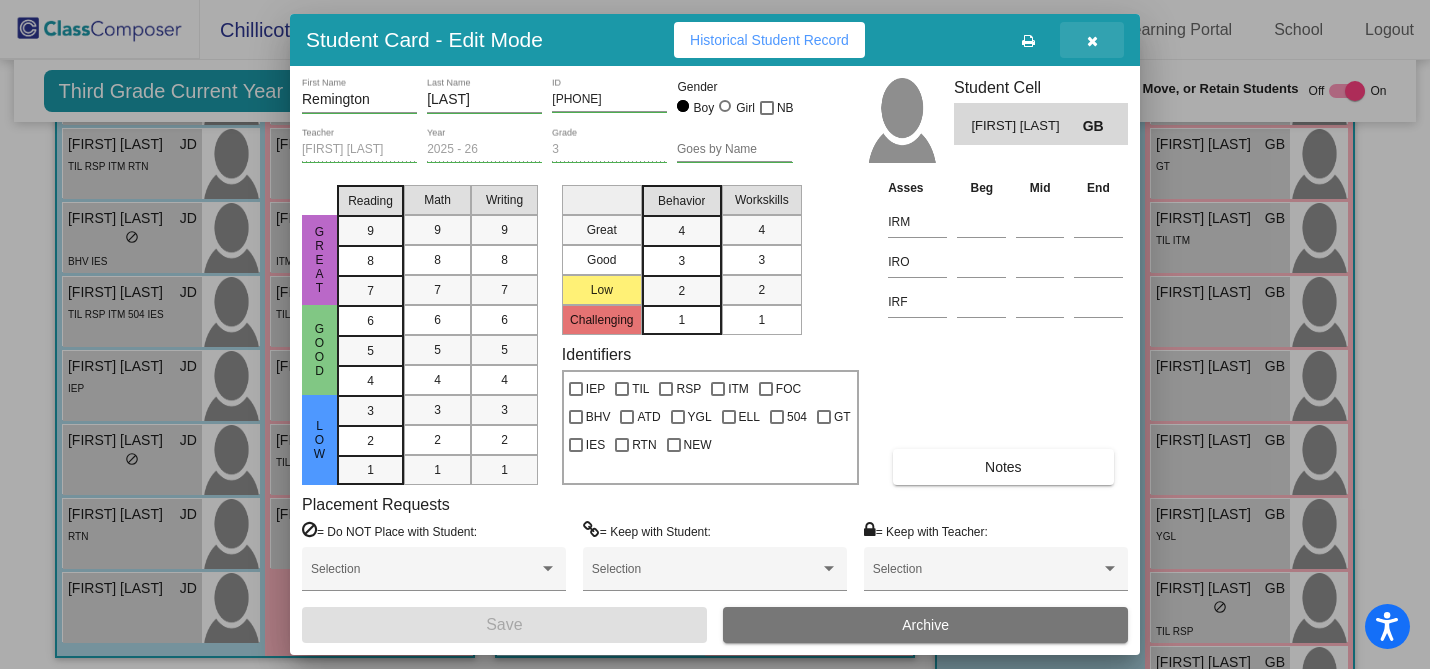 click at bounding box center (1092, 41) 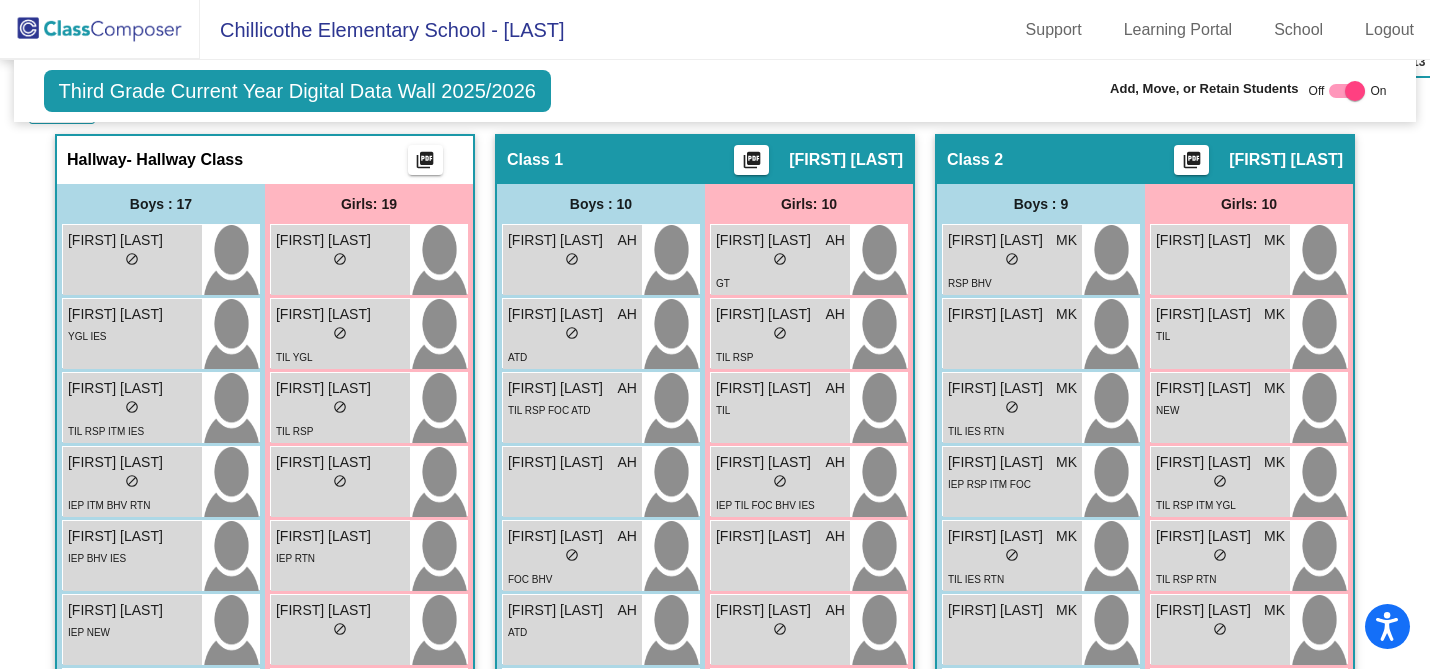 scroll, scrollTop: 459, scrollLeft: 0, axis: vertical 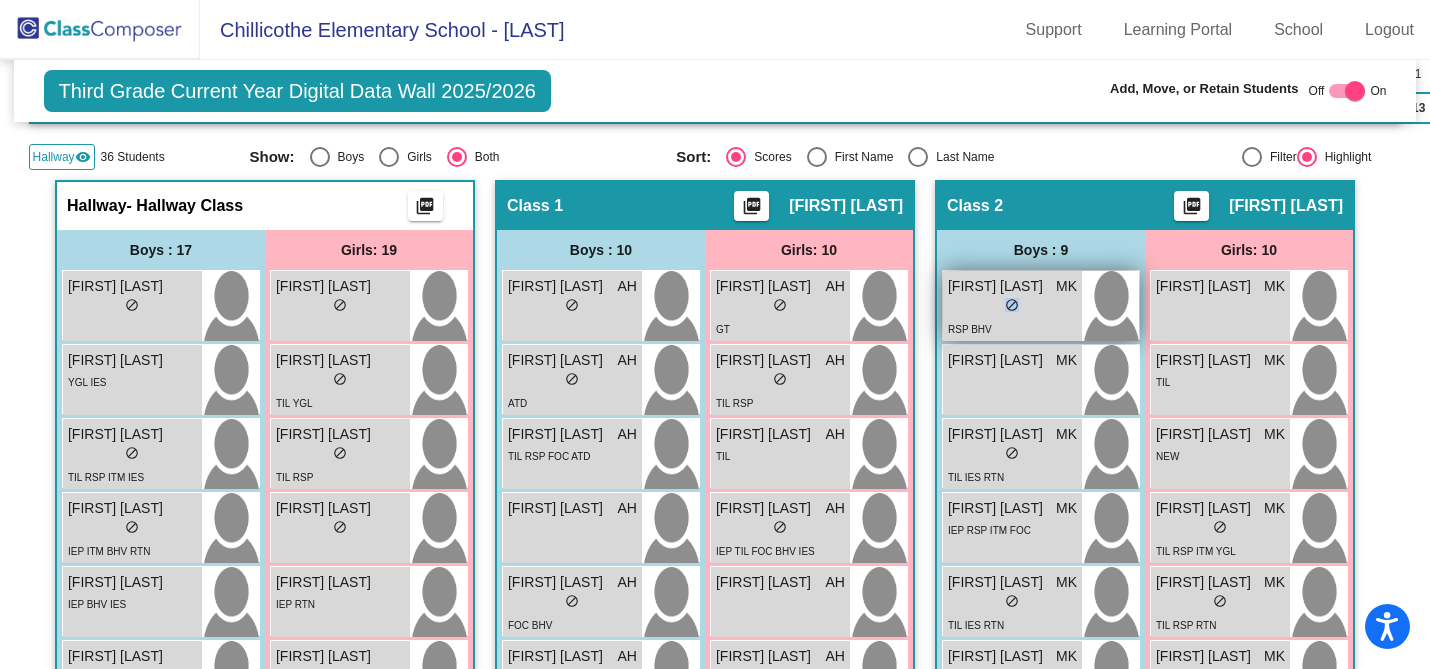drag, startPoint x: 996, startPoint y: 316, endPoint x: 1023, endPoint y: 300, distance: 31.38471 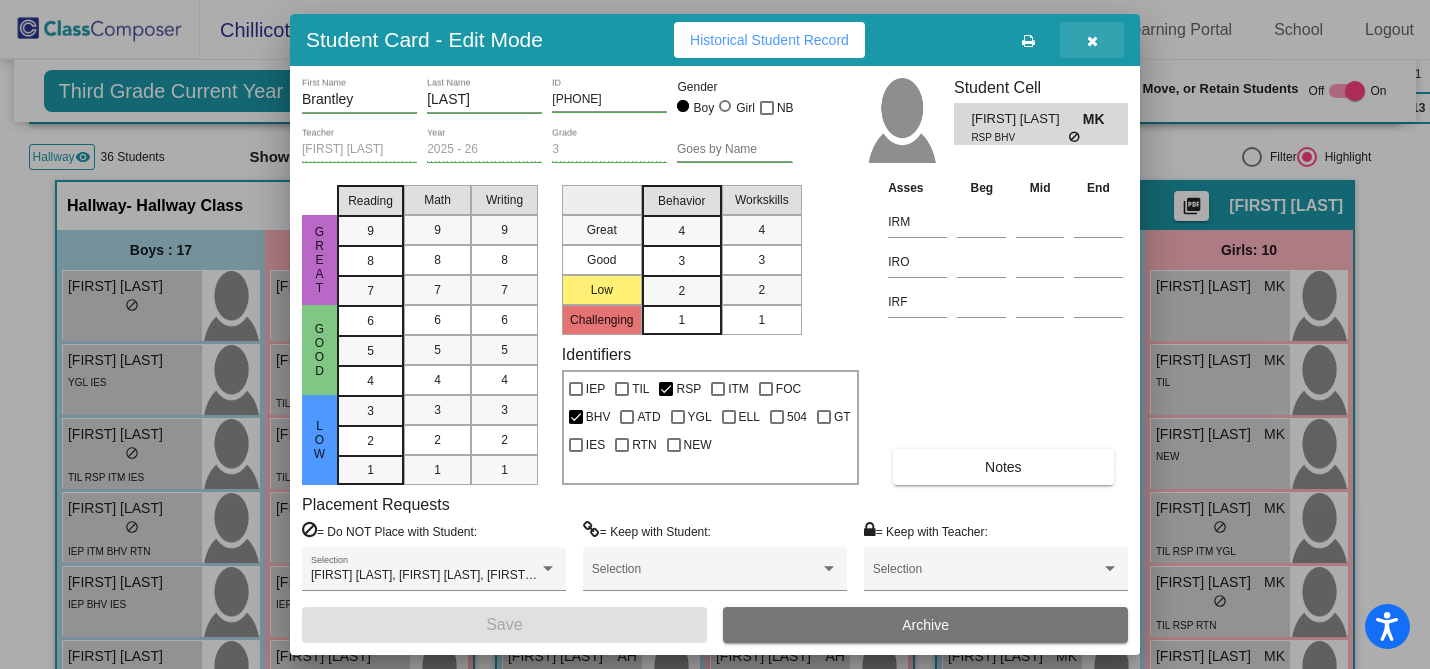 click at bounding box center (1092, 41) 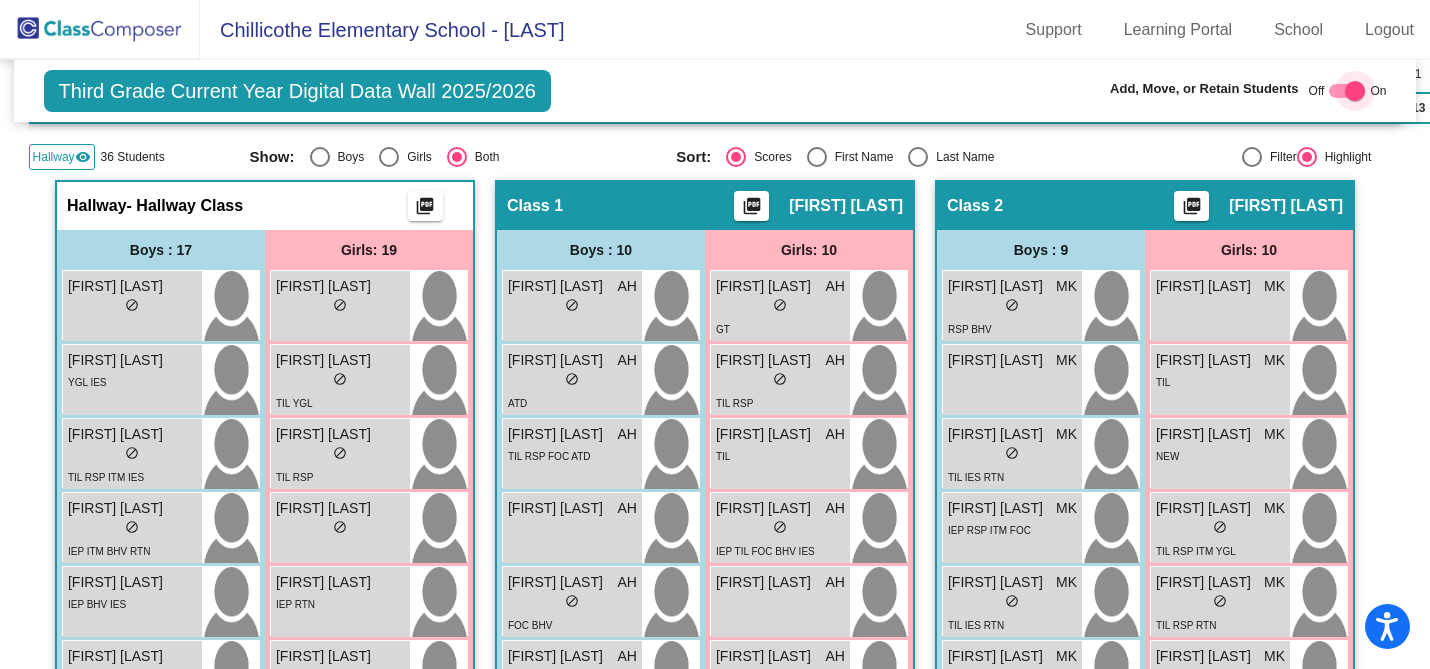 click at bounding box center (1355, 91) 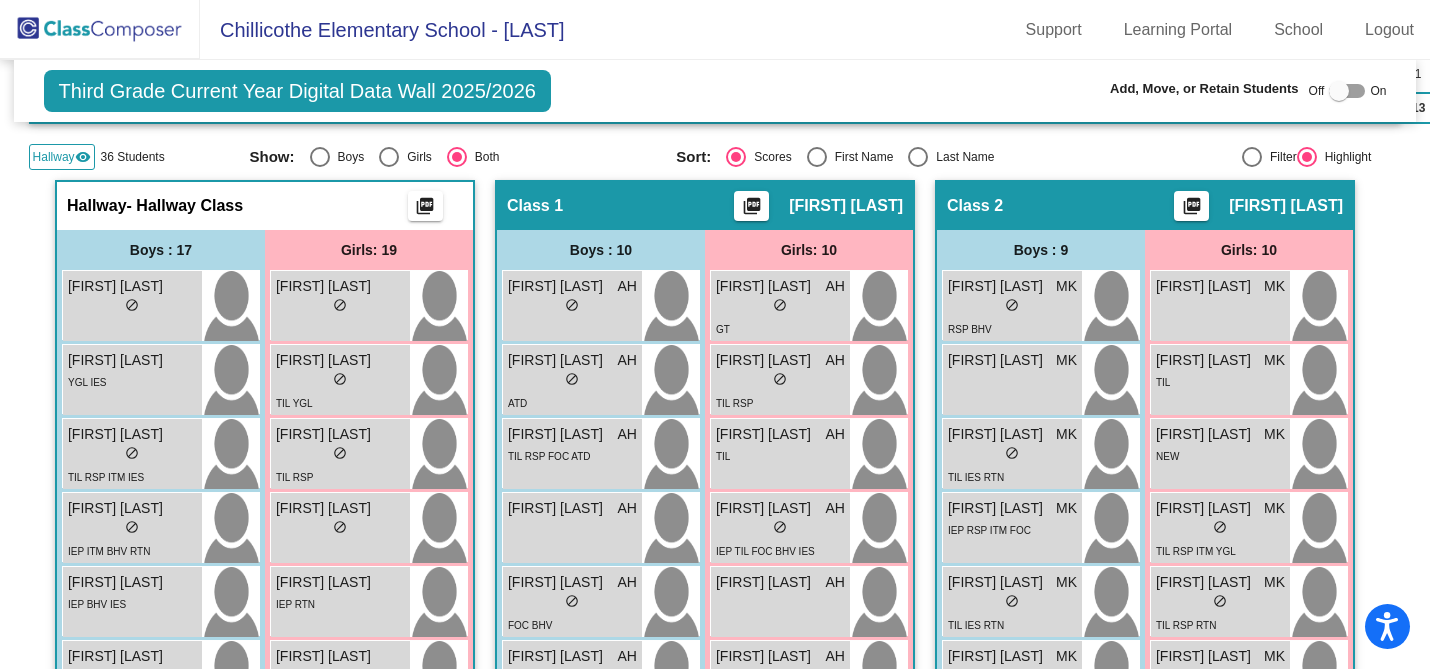 click at bounding box center [1339, 91] 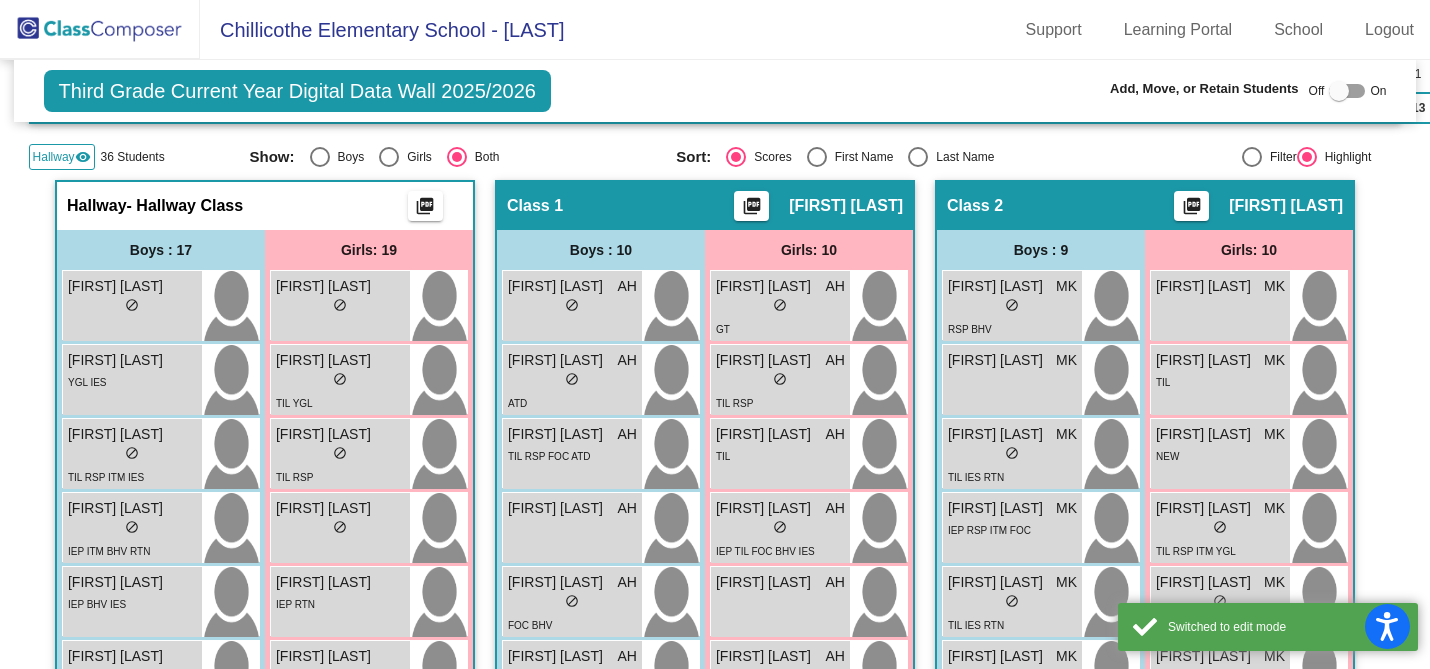 checkbox on "true" 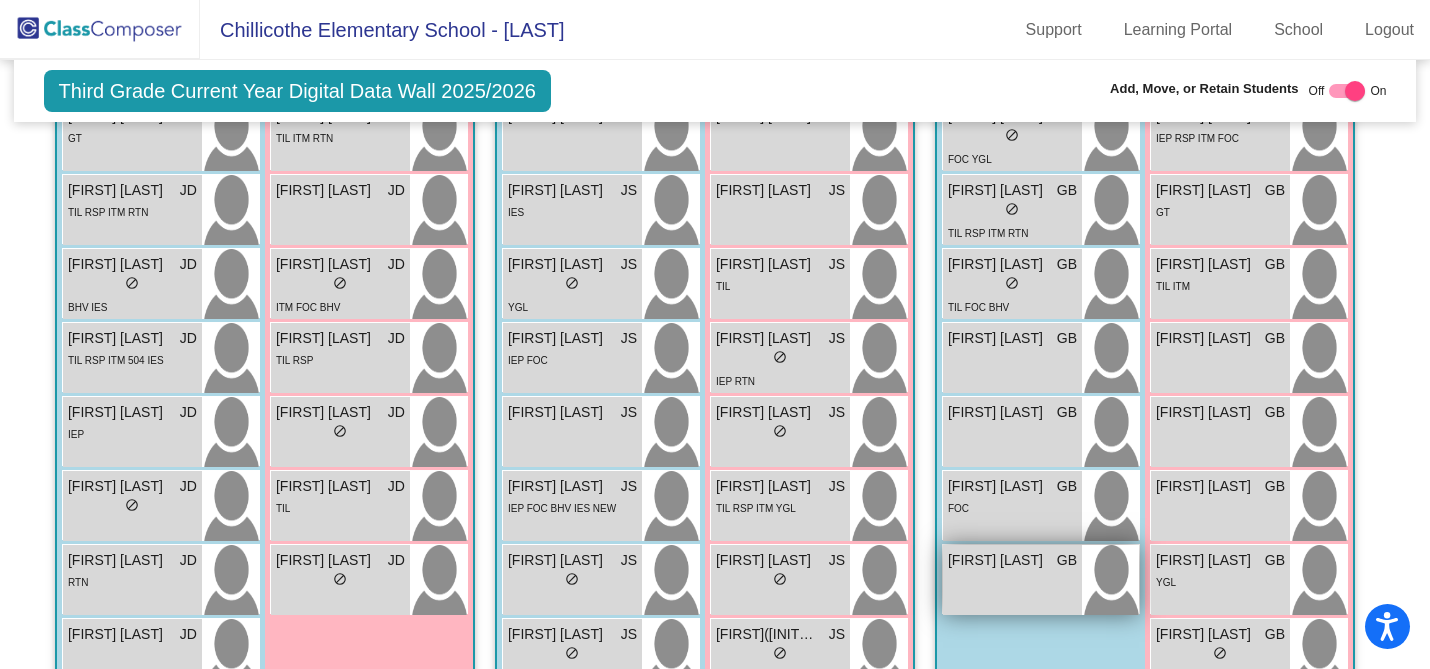 scroll, scrollTop: 2302, scrollLeft: 0, axis: vertical 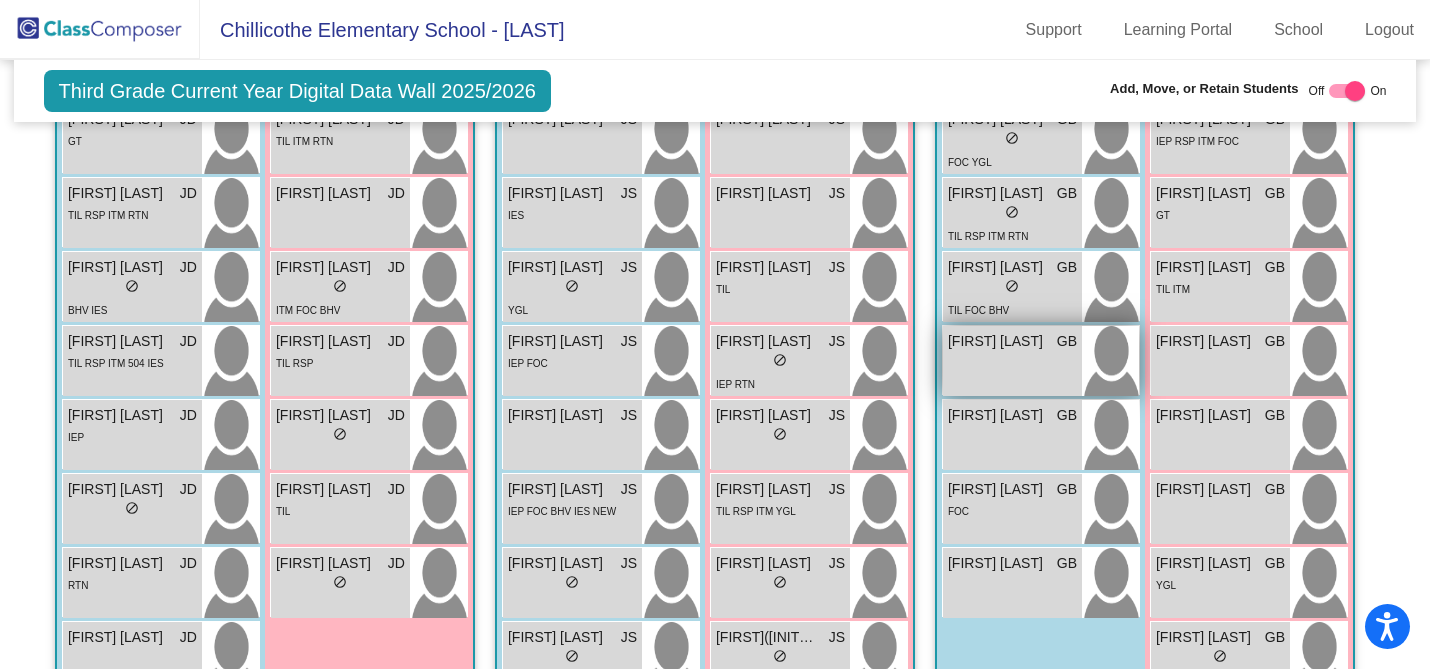 drag, startPoint x: 1015, startPoint y: 363, endPoint x: 1024, endPoint y: 368, distance: 10.29563 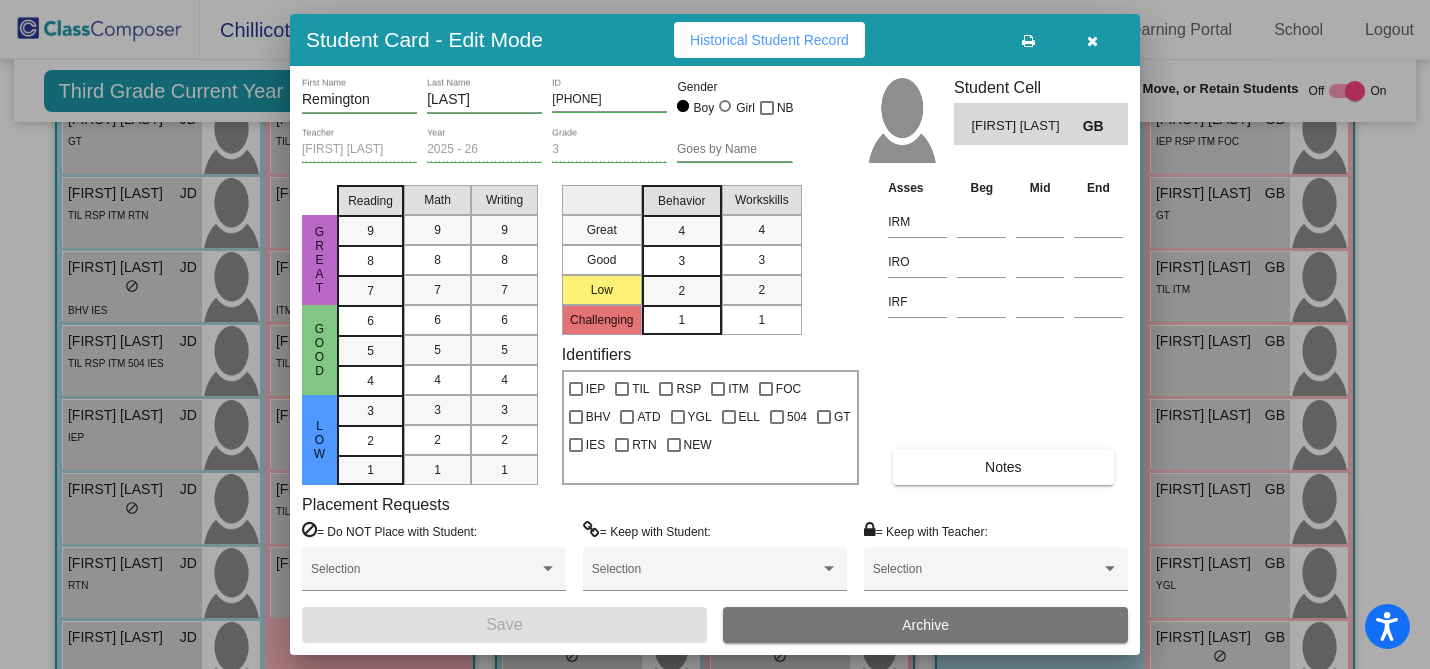 click at bounding box center [1092, 41] 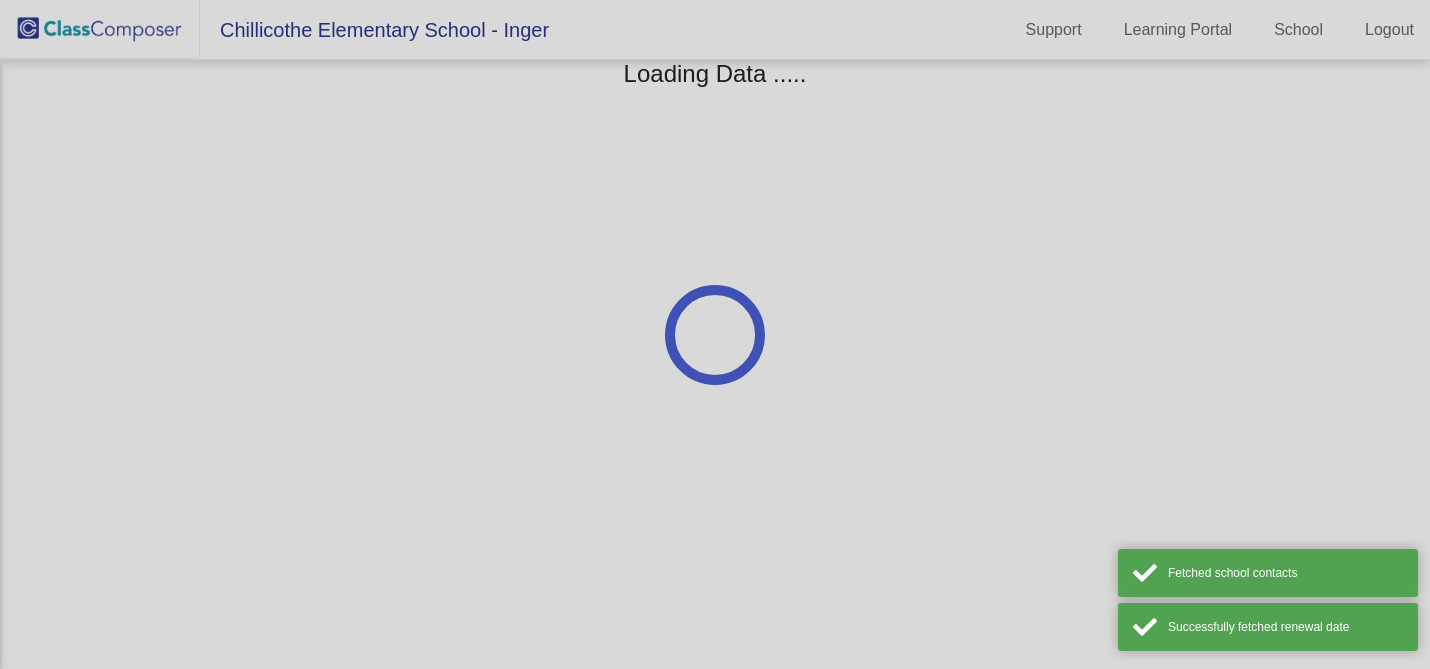 scroll, scrollTop: 0, scrollLeft: 0, axis: both 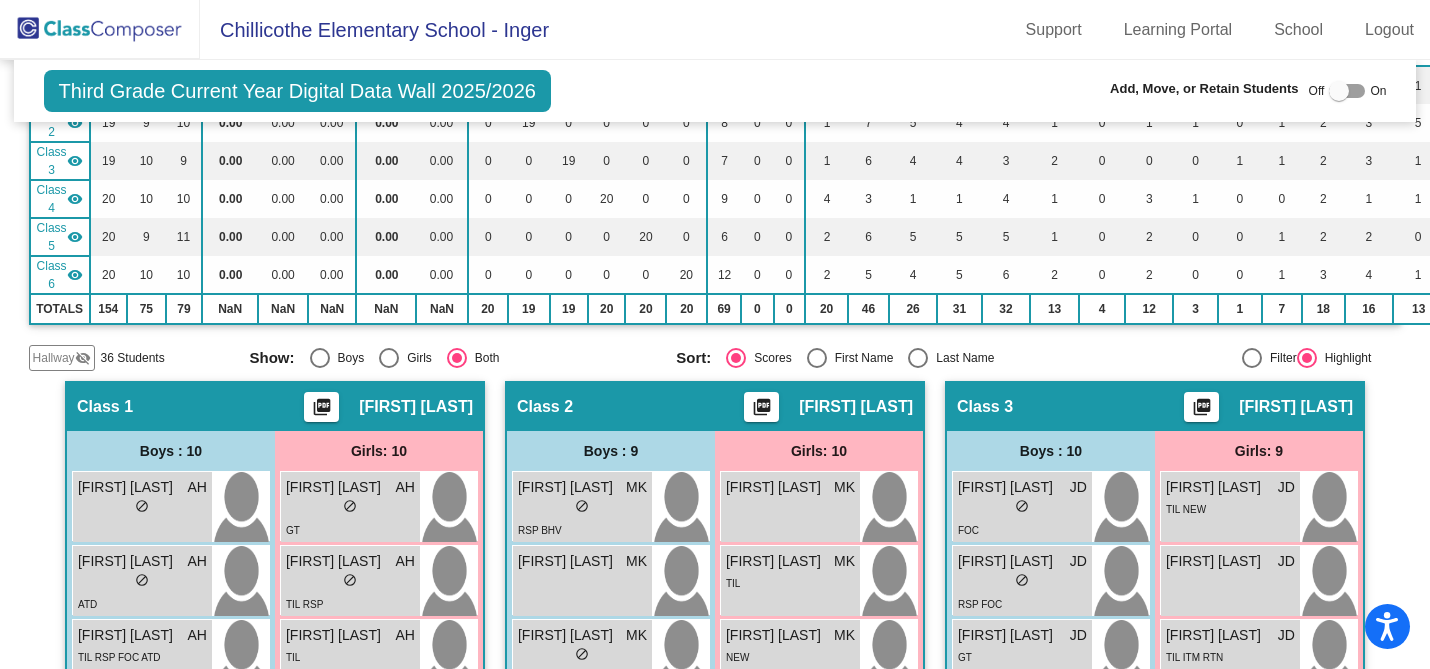 click on "visibility_off" 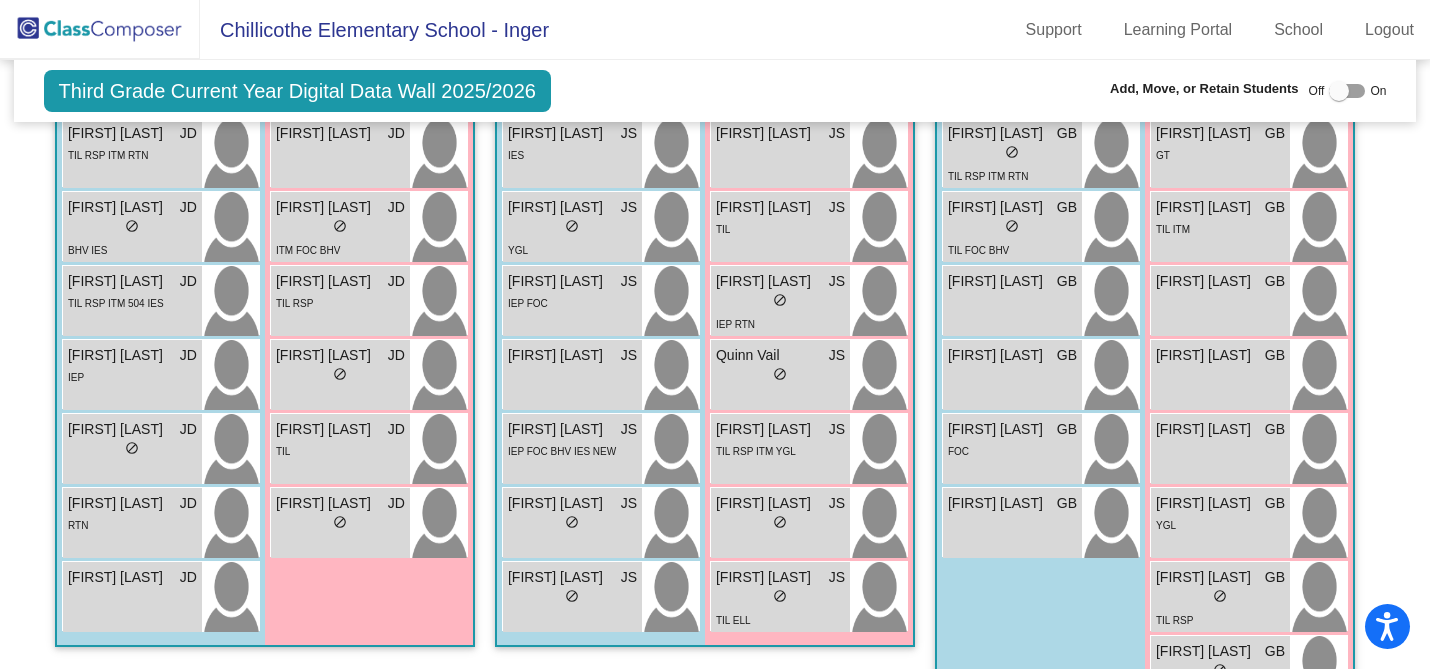 scroll, scrollTop: 2366, scrollLeft: 0, axis: vertical 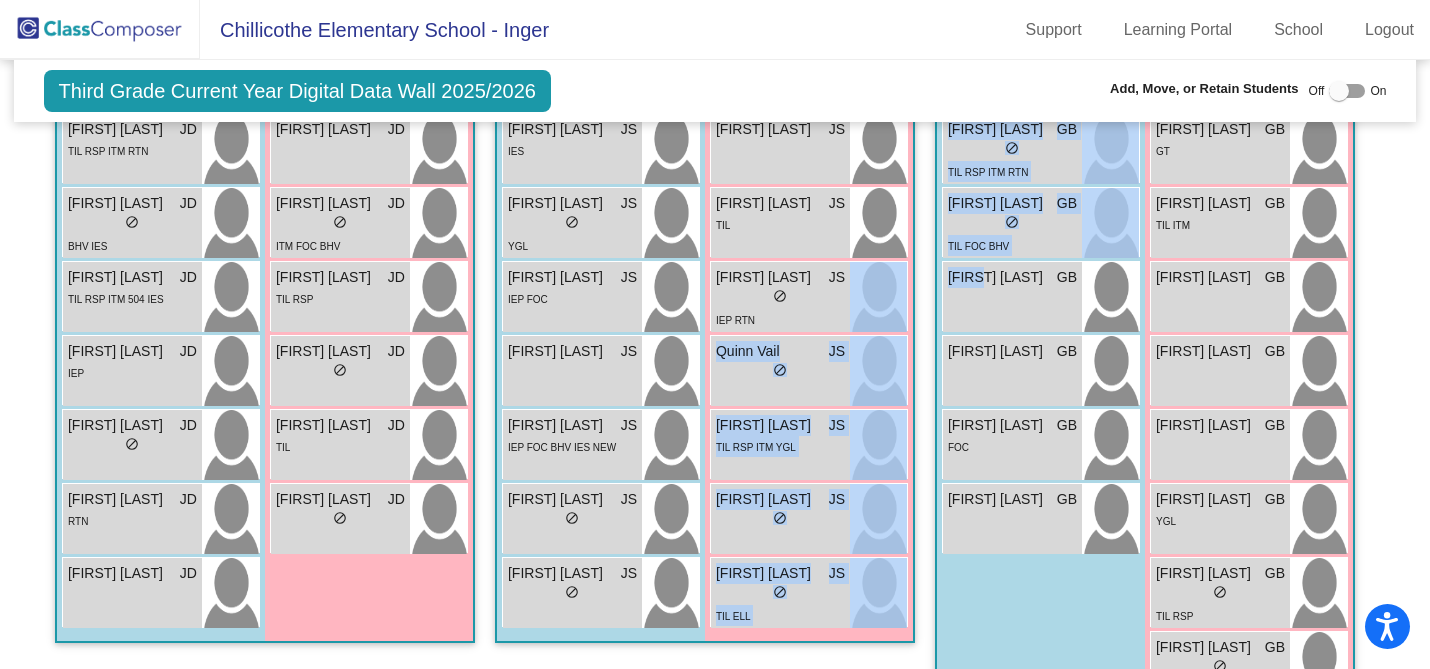 drag, startPoint x: 982, startPoint y: 283, endPoint x: 858, endPoint y: 261, distance: 125.93649 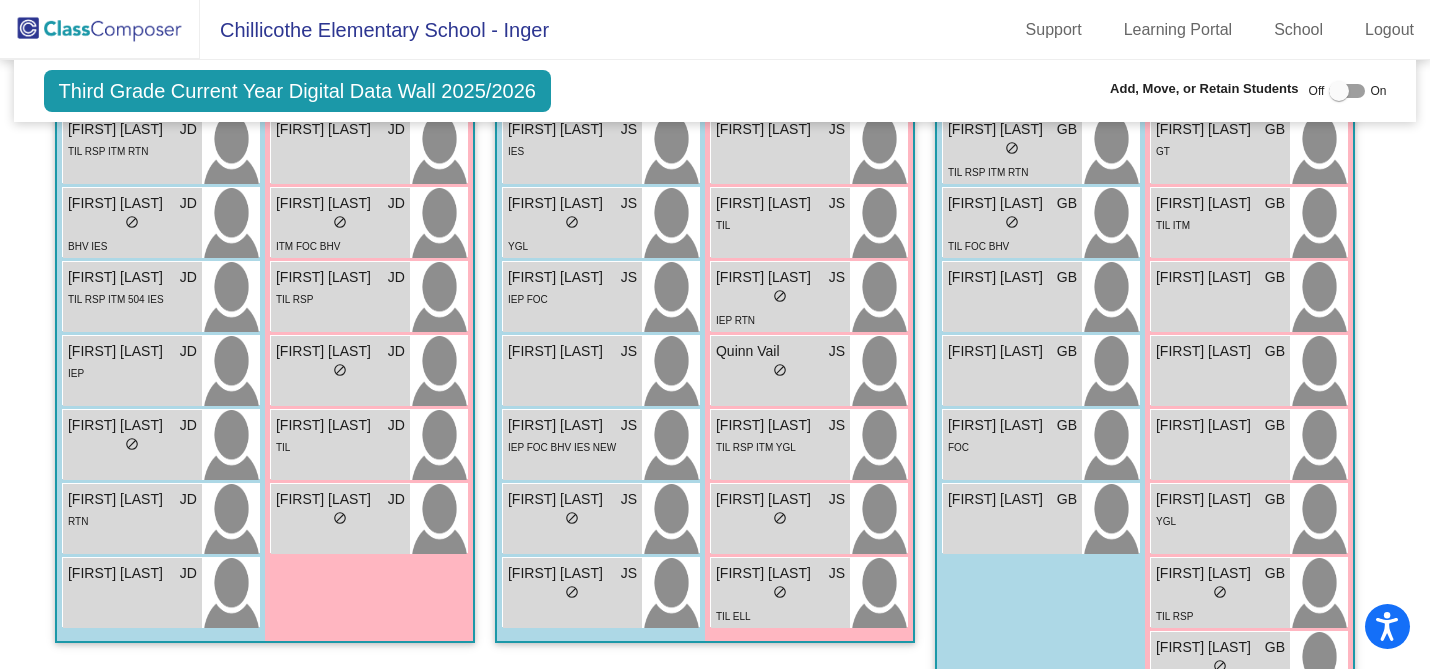 click at bounding box center [1339, 91] 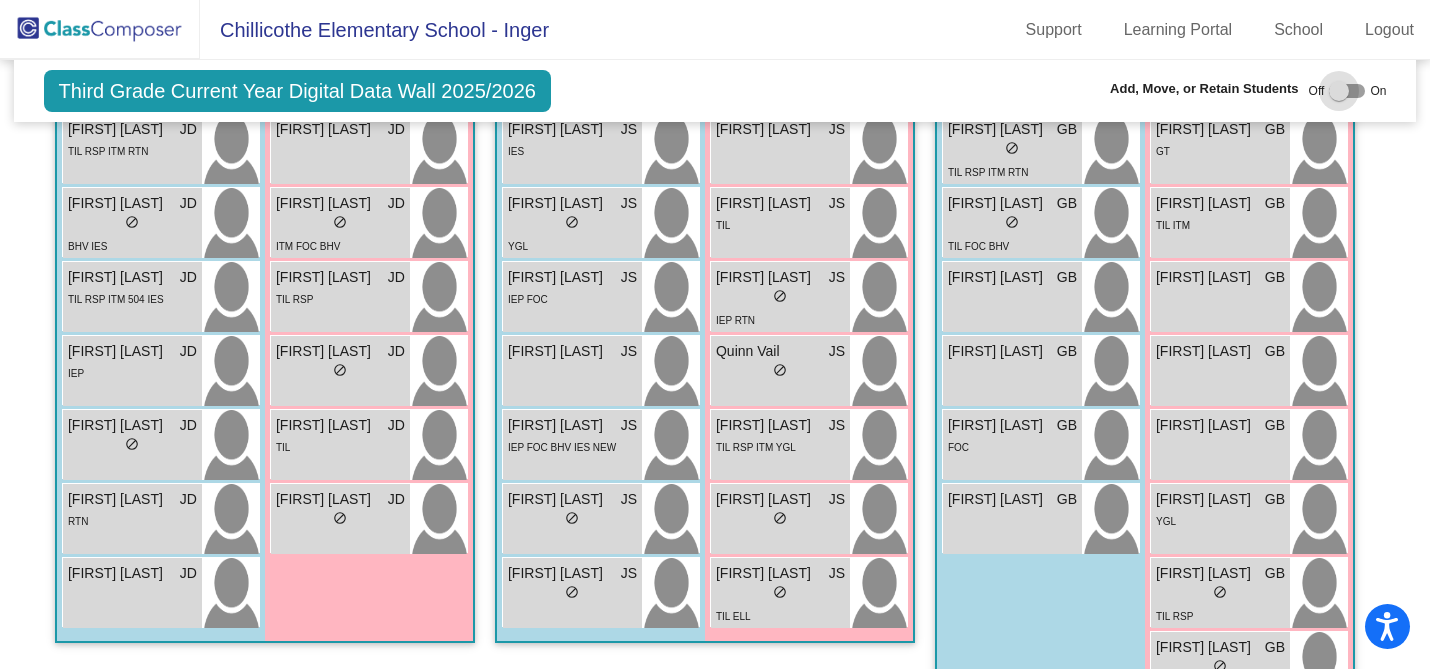 checkbox on "true" 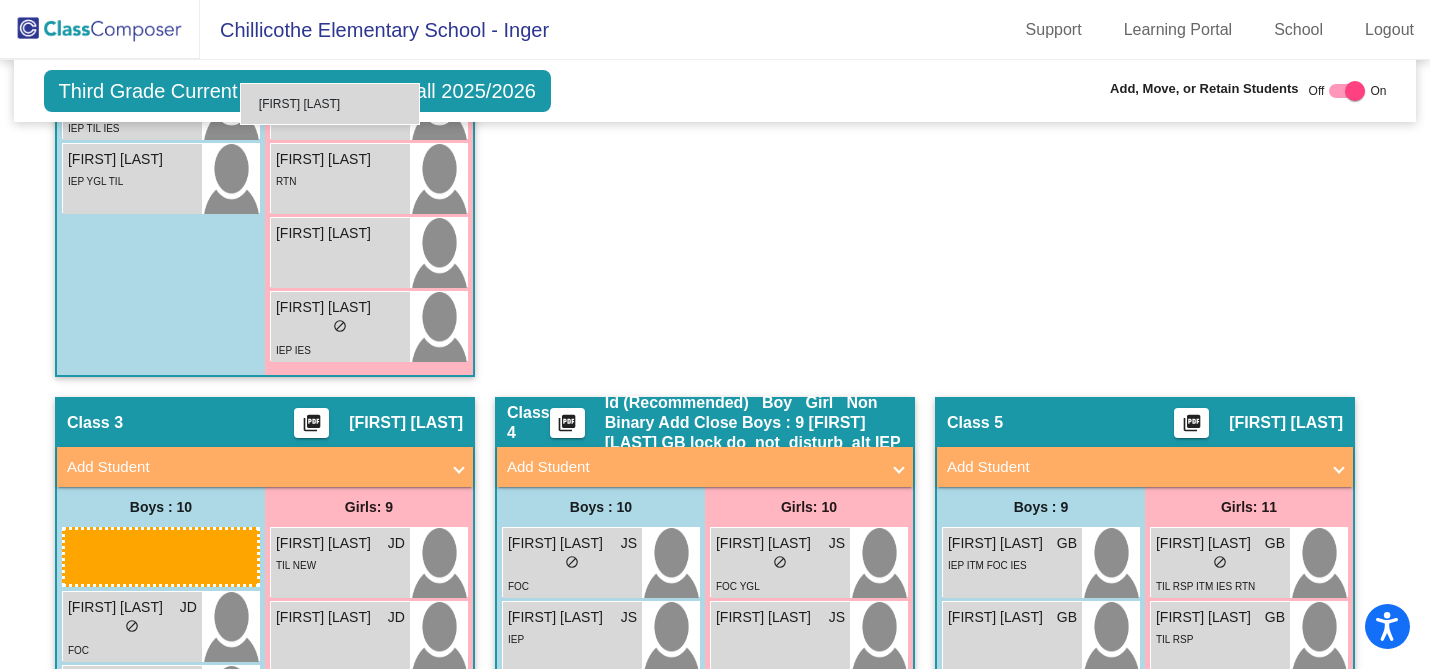 scroll, scrollTop: 1786, scrollLeft: 0, axis: vertical 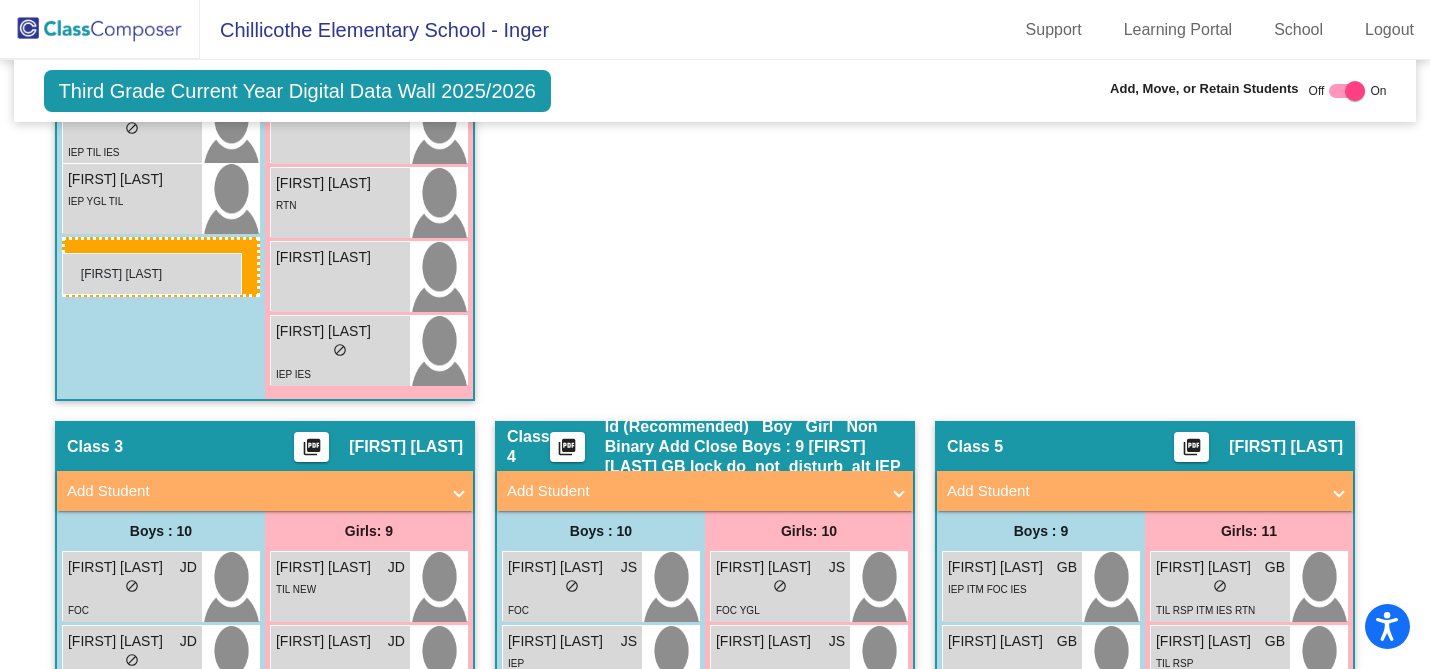 drag, startPoint x: 999, startPoint y: 300, endPoint x: 62, endPoint y: 253, distance: 938.17804 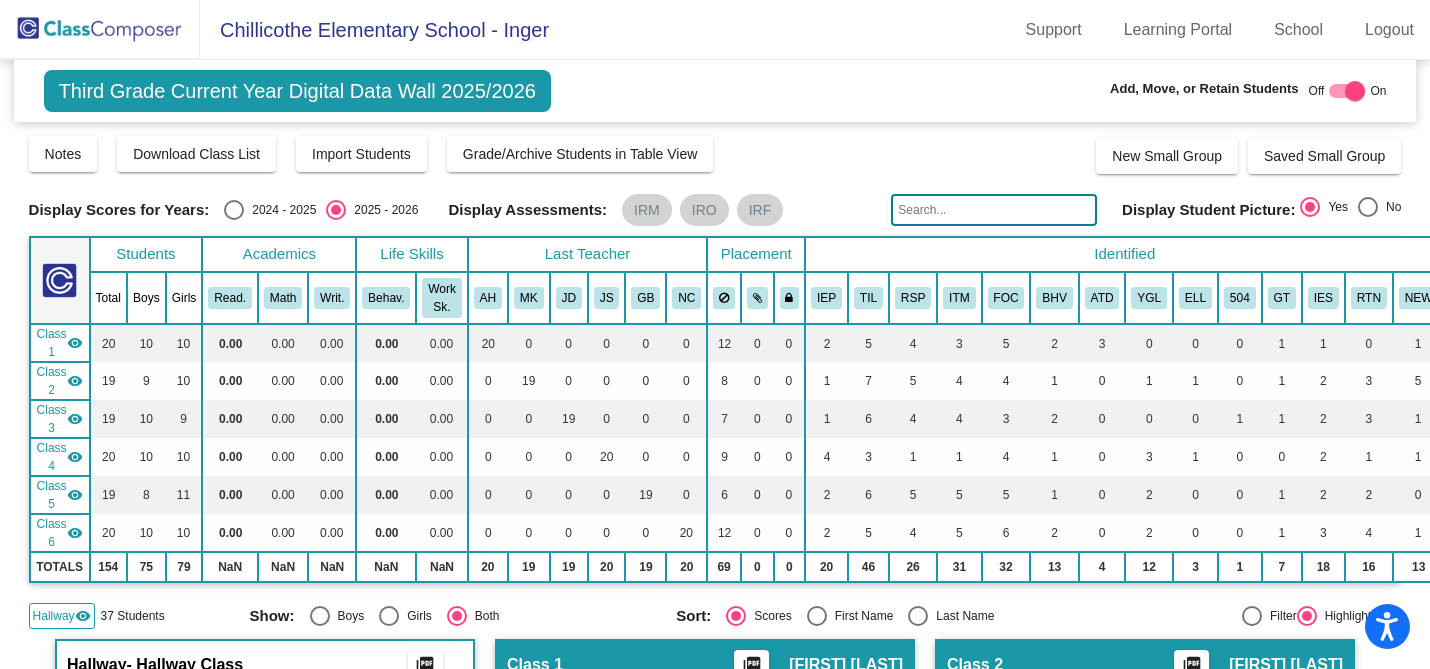 scroll, scrollTop: 506, scrollLeft: 0, axis: vertical 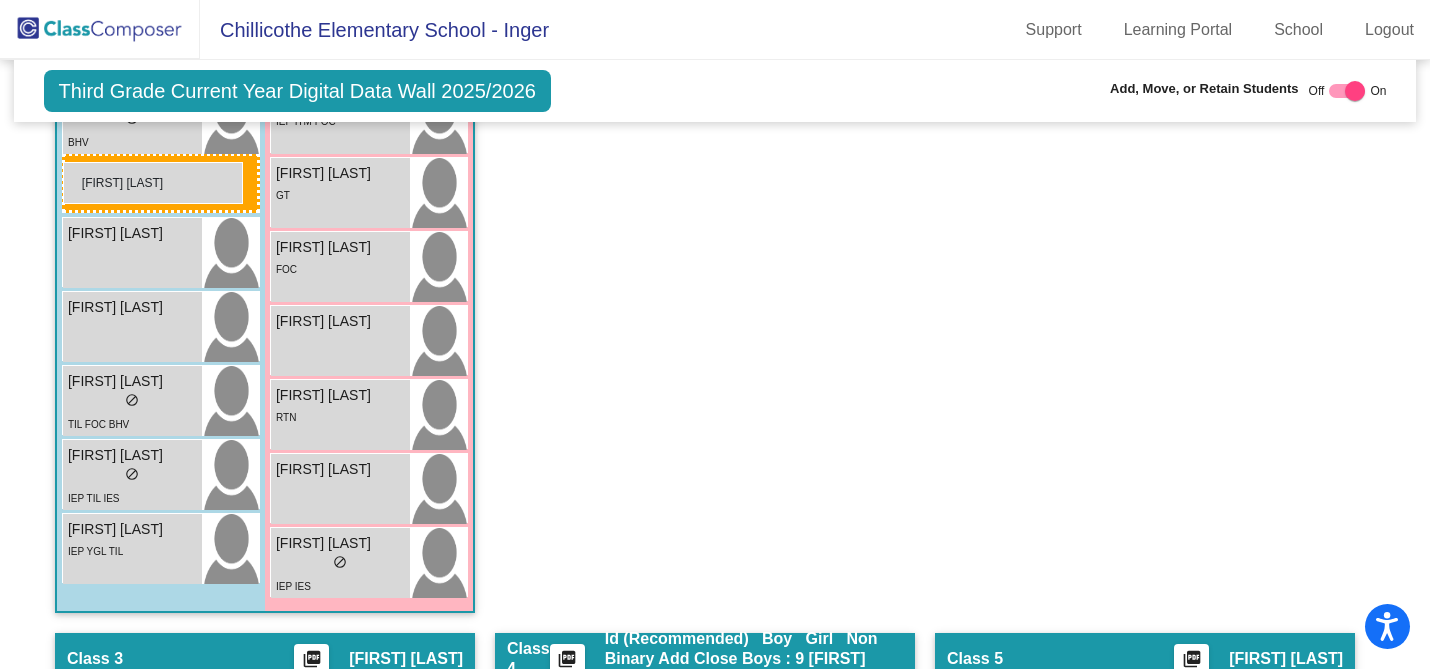 drag, startPoint x: 114, startPoint y: 459, endPoint x: 63, endPoint y: 161, distance: 302.3326 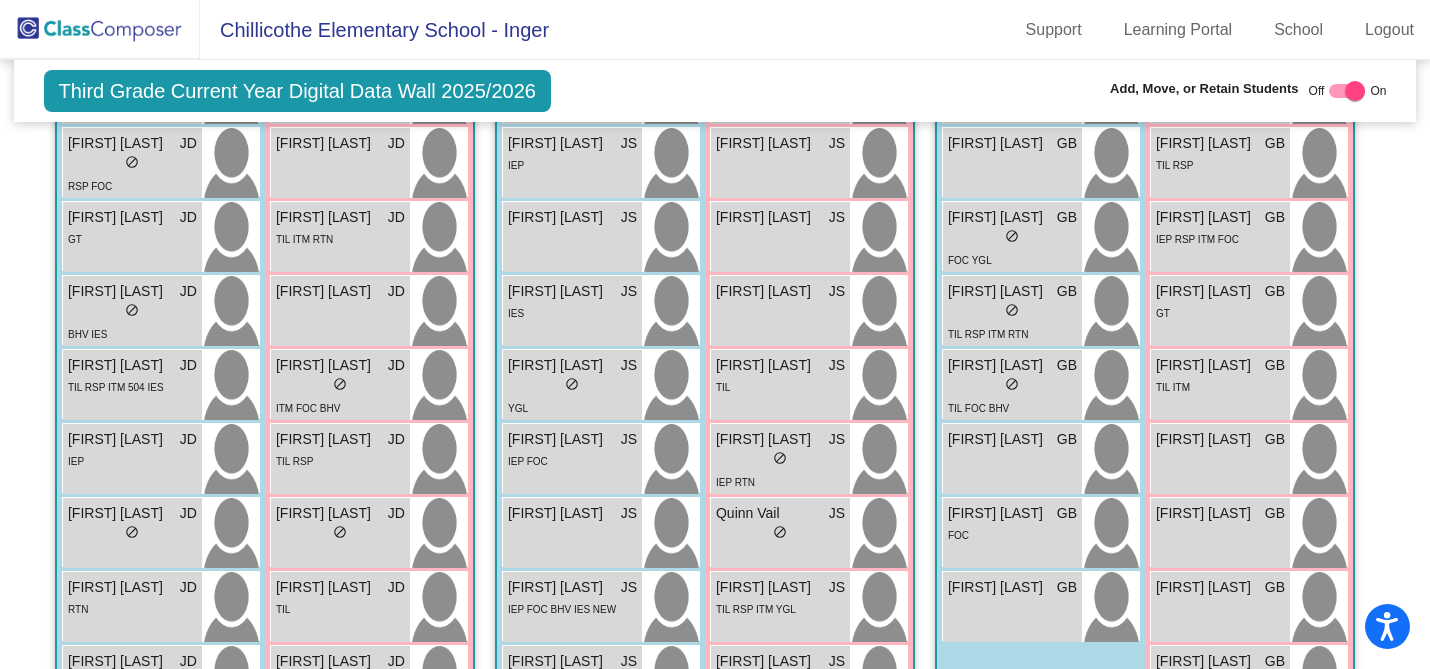 scroll, scrollTop: 2281, scrollLeft: 0, axis: vertical 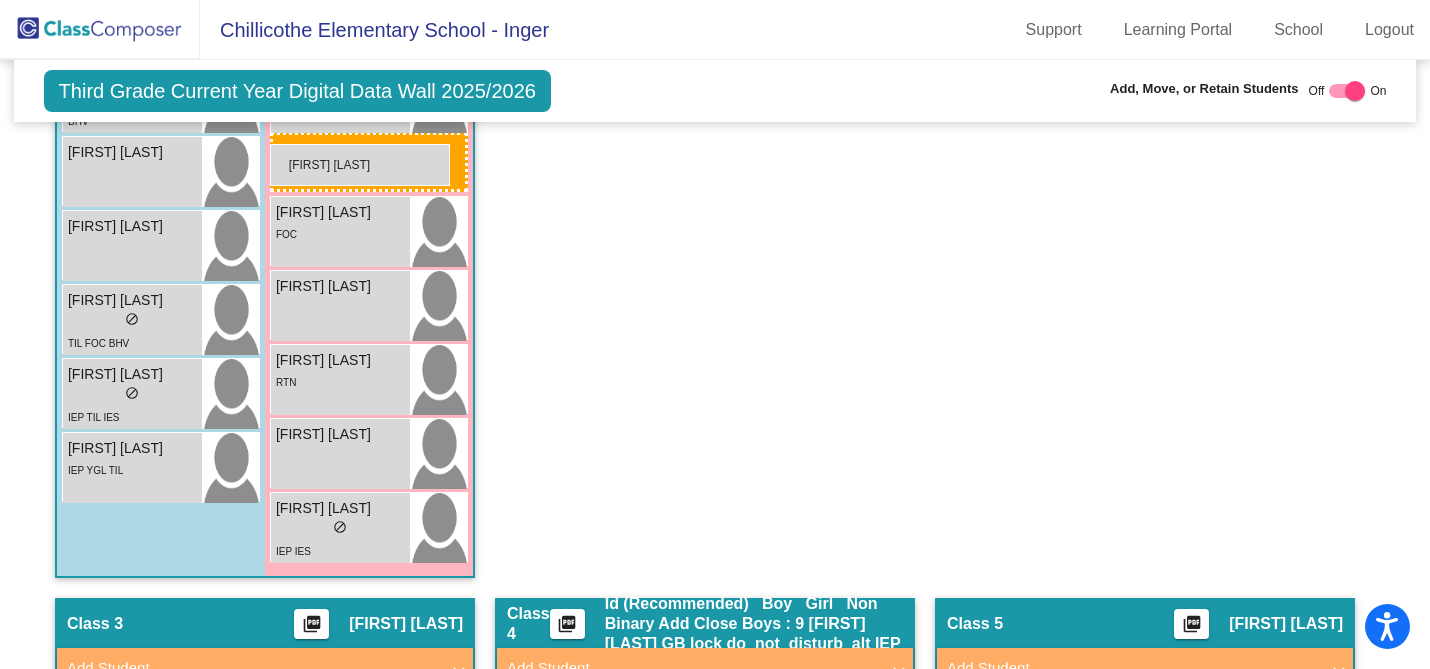 drag, startPoint x: 787, startPoint y: 387, endPoint x: 270, endPoint y: 144, distance: 571.26 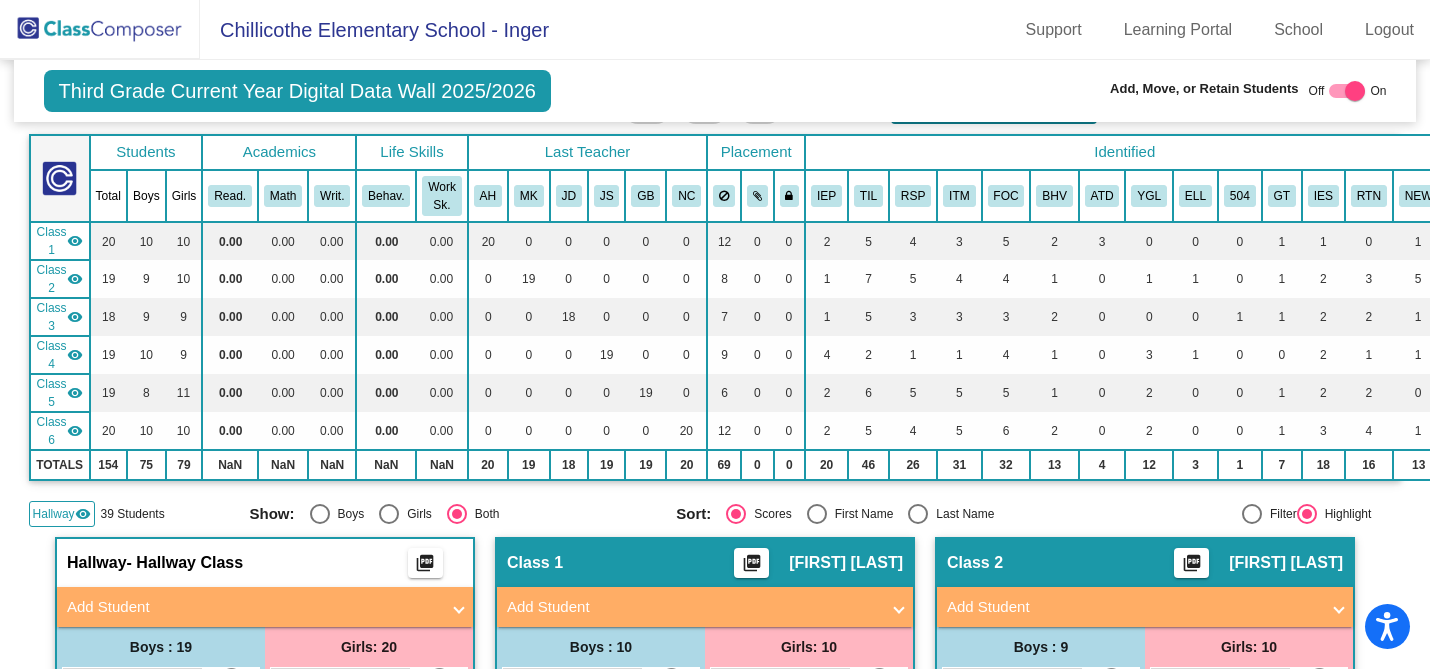 scroll, scrollTop: 0, scrollLeft: 0, axis: both 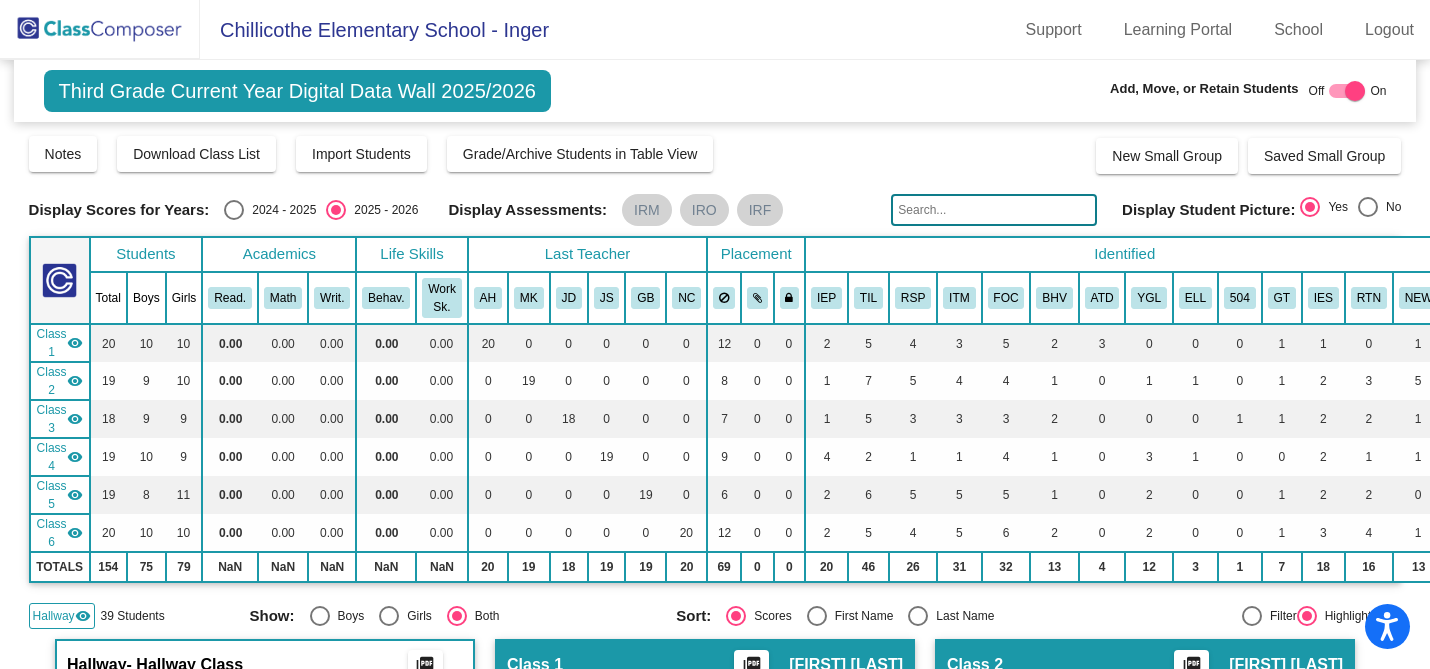 click on "visibility" 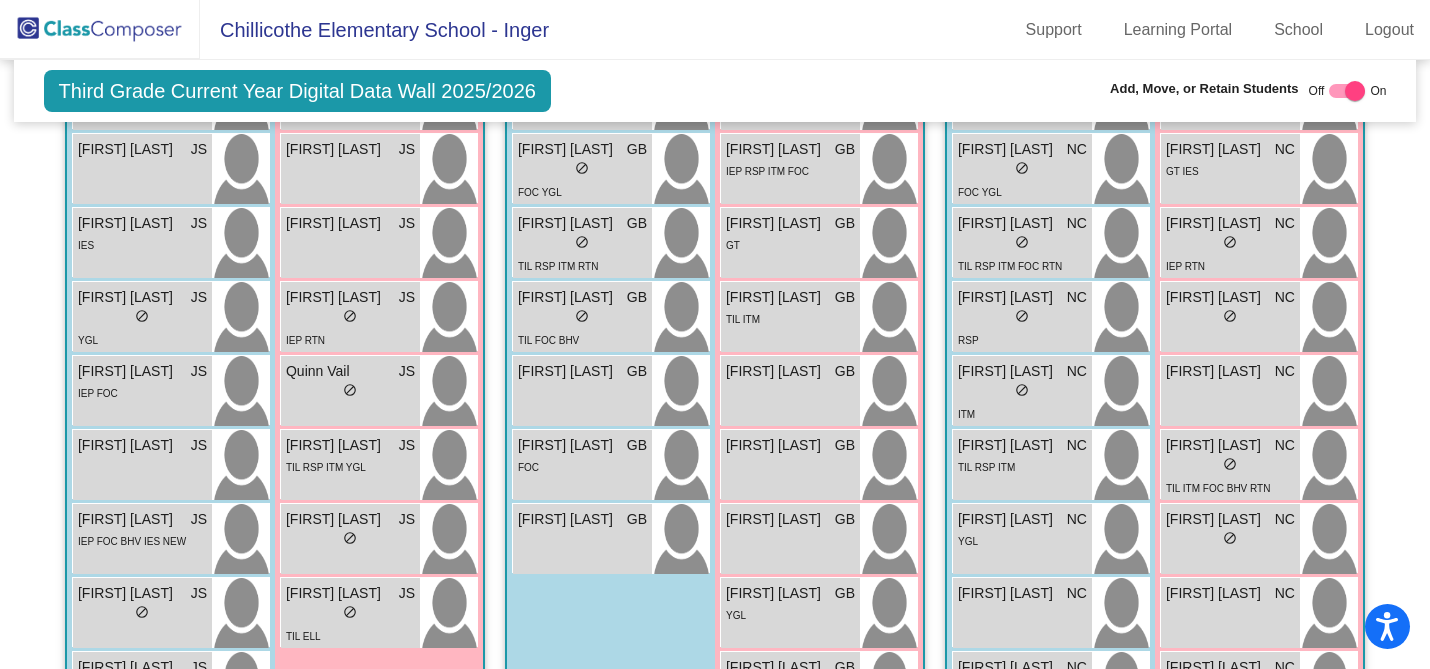 scroll, scrollTop: 1688, scrollLeft: 0, axis: vertical 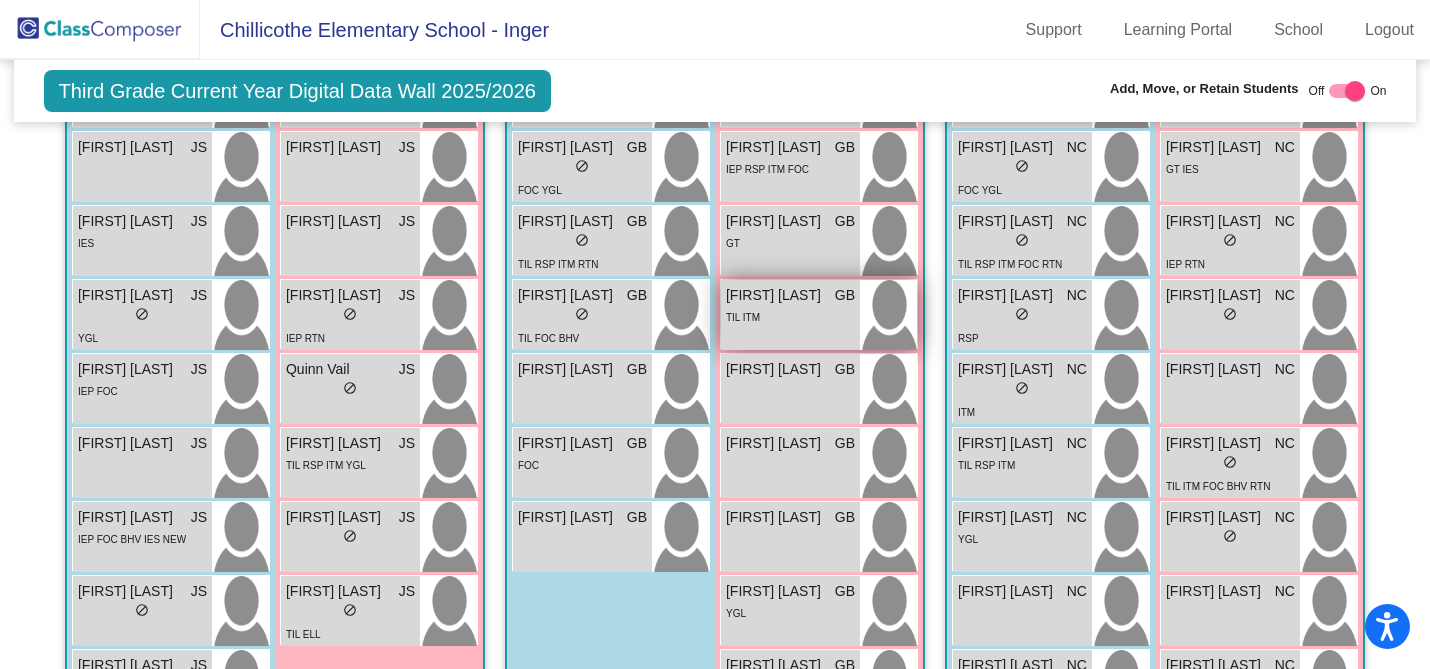 click on "[FIRST] [LAST]" at bounding box center (776, 295) 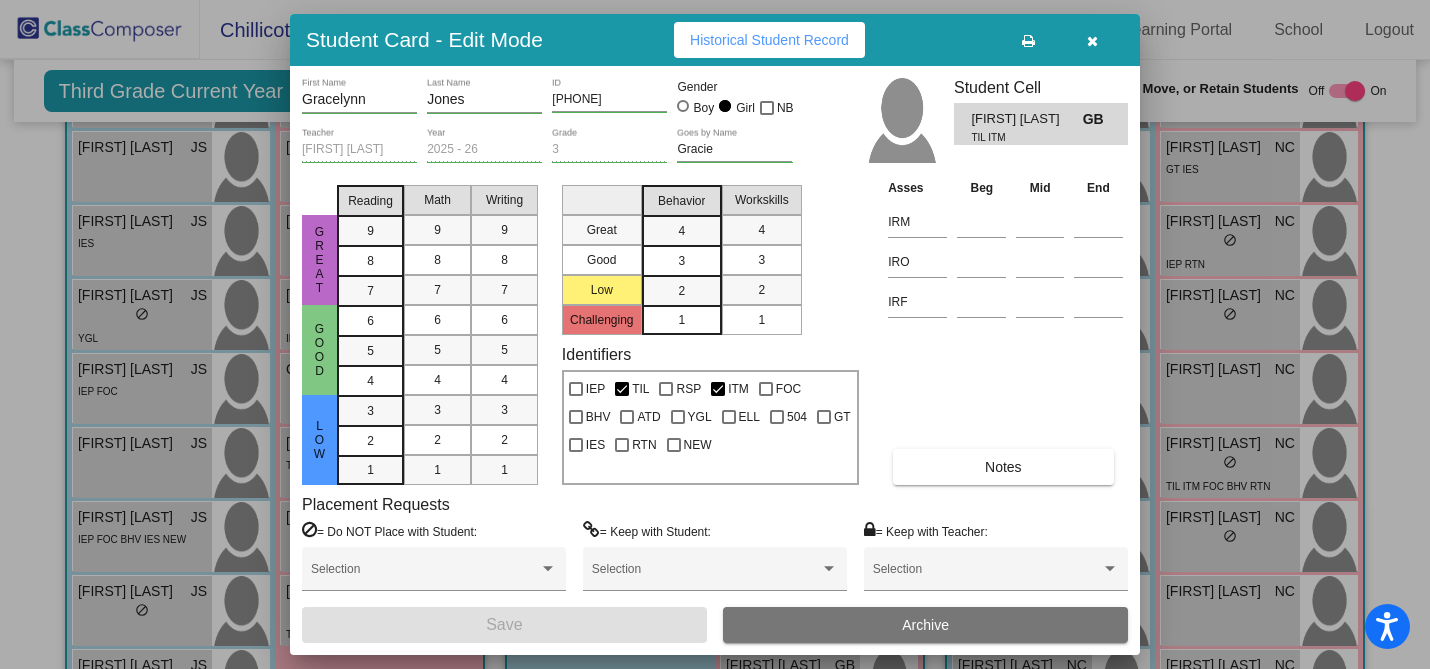 click at bounding box center [1092, 41] 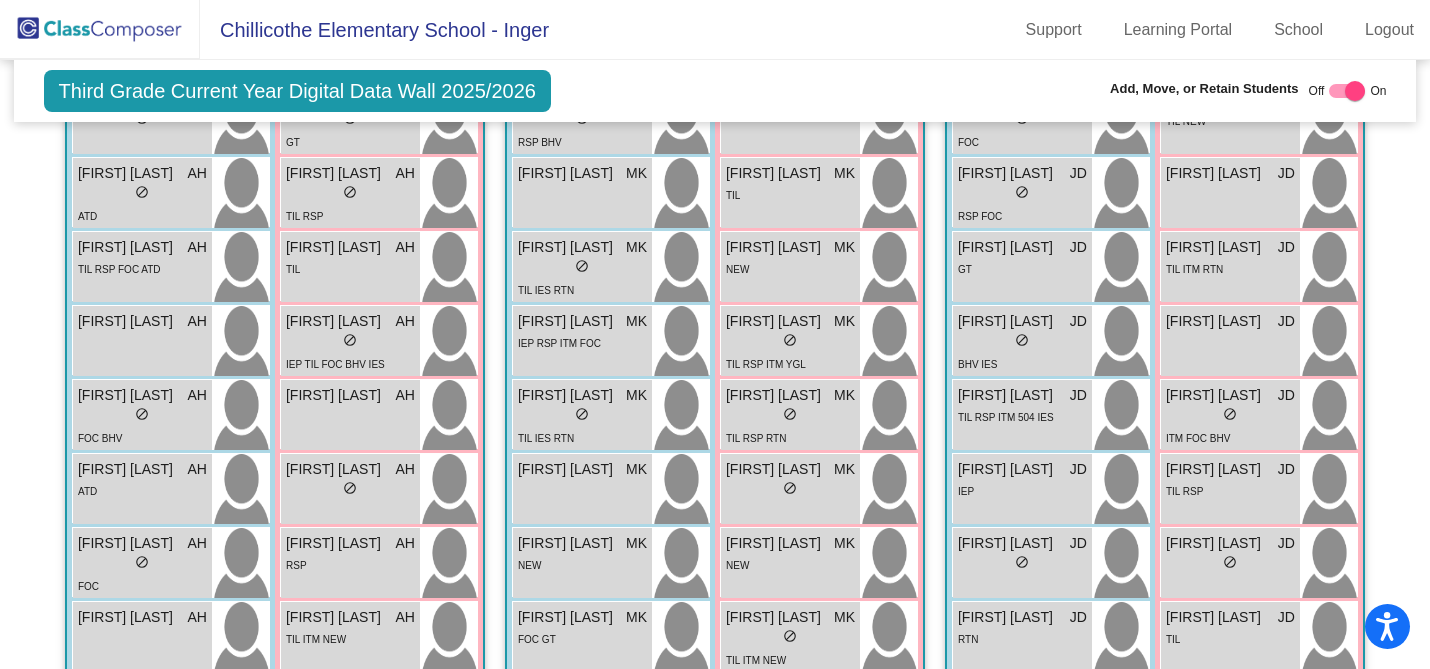scroll, scrollTop: 0, scrollLeft: 0, axis: both 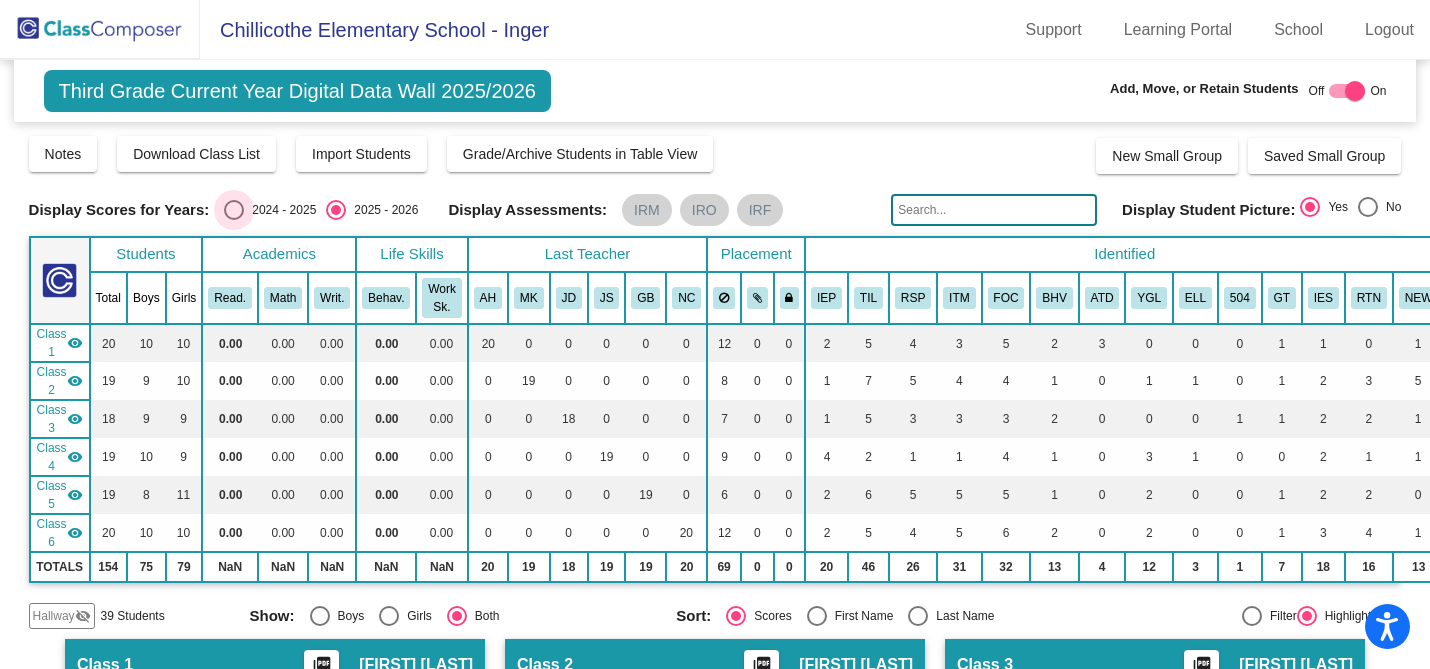 click at bounding box center [234, 210] 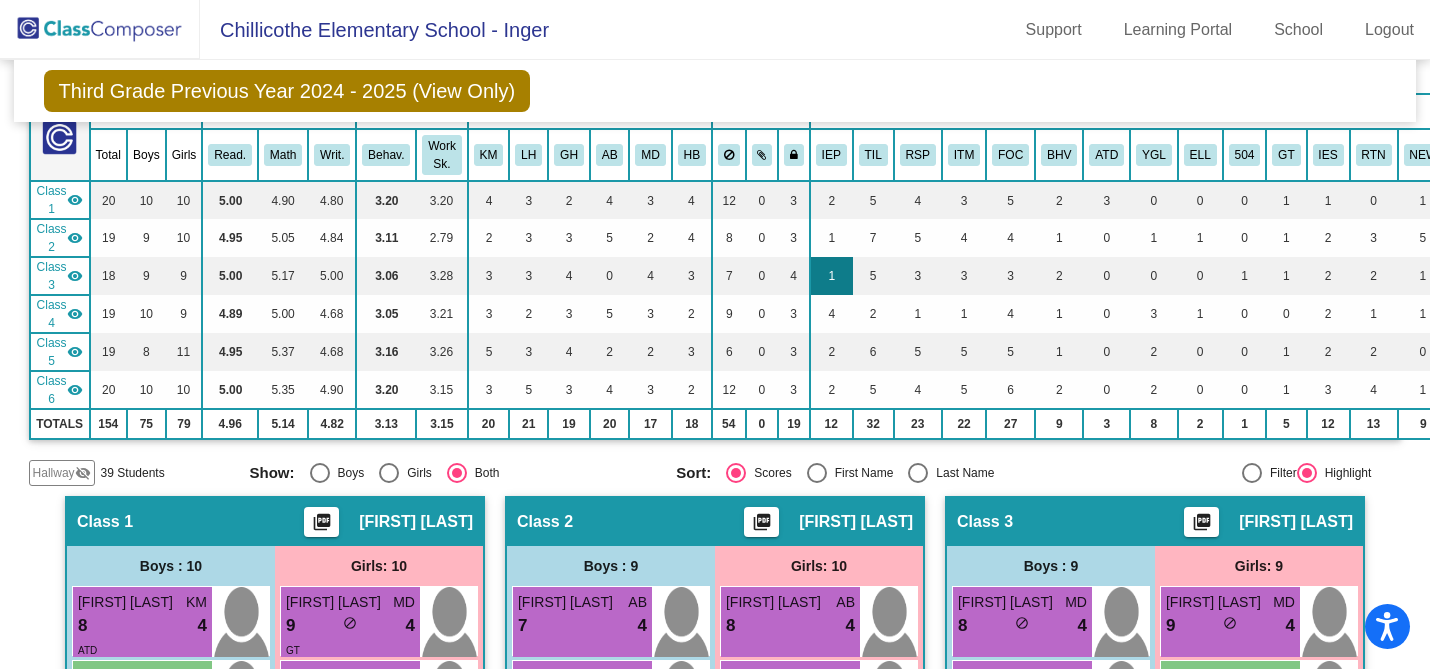 scroll, scrollTop: 52, scrollLeft: 0, axis: vertical 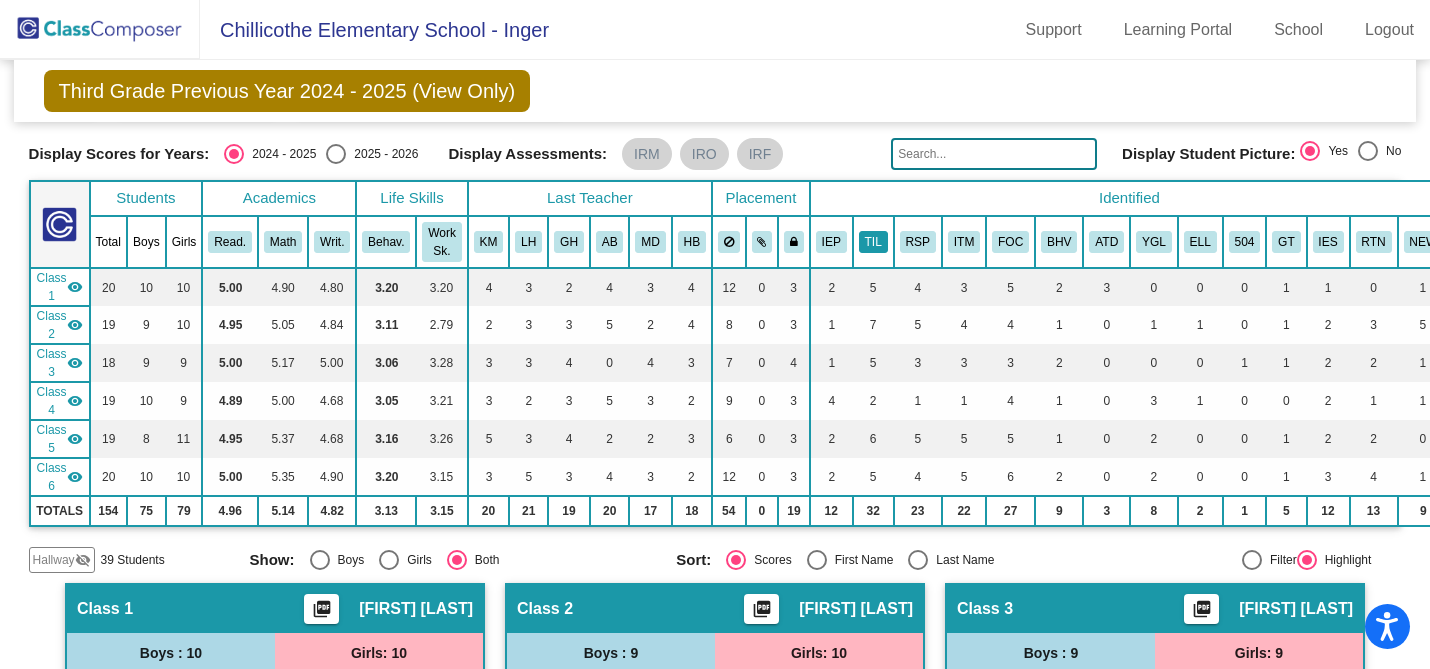 click on "TIL" 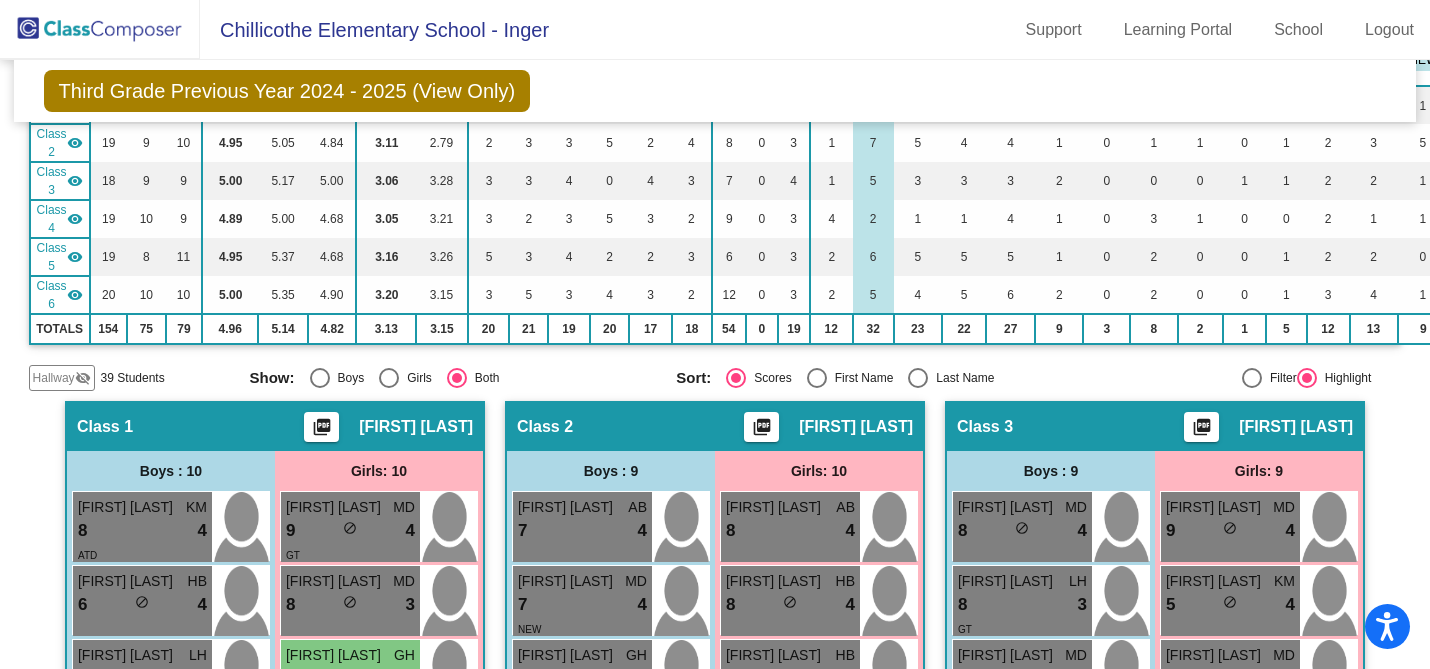 scroll, scrollTop: 0, scrollLeft: 0, axis: both 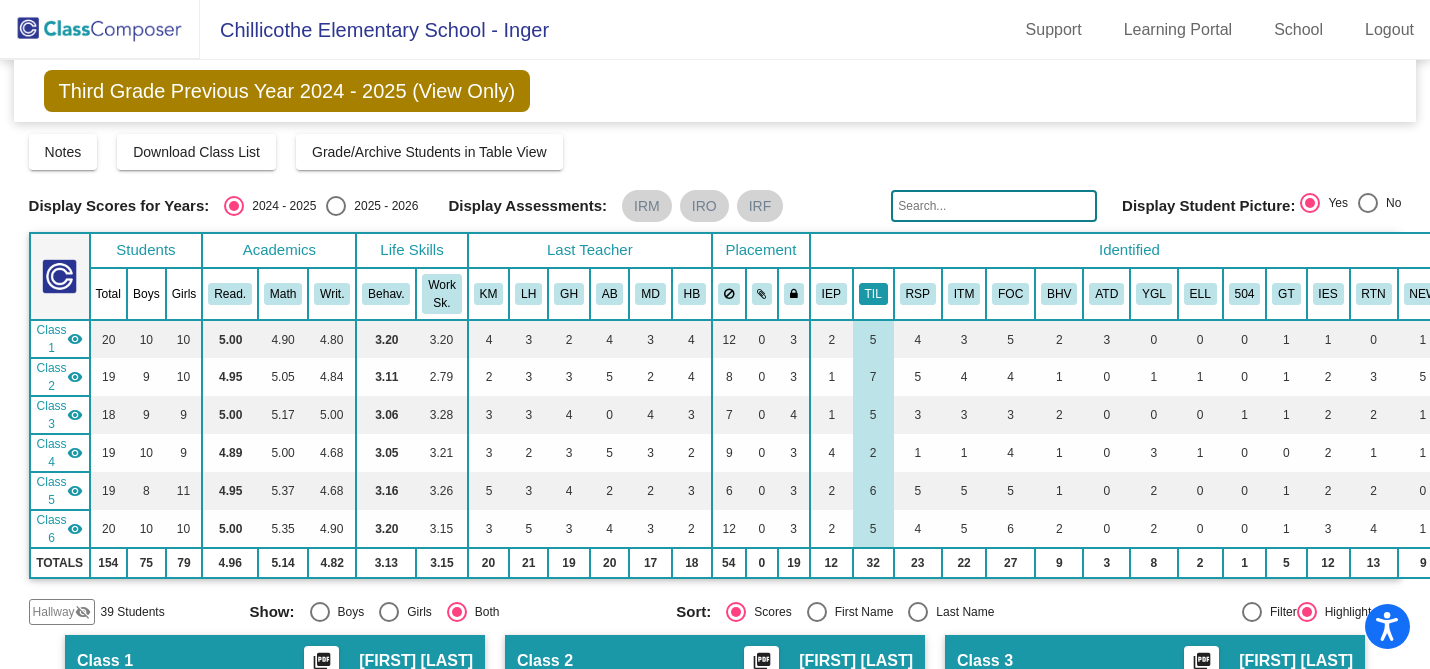 click on "TIL" 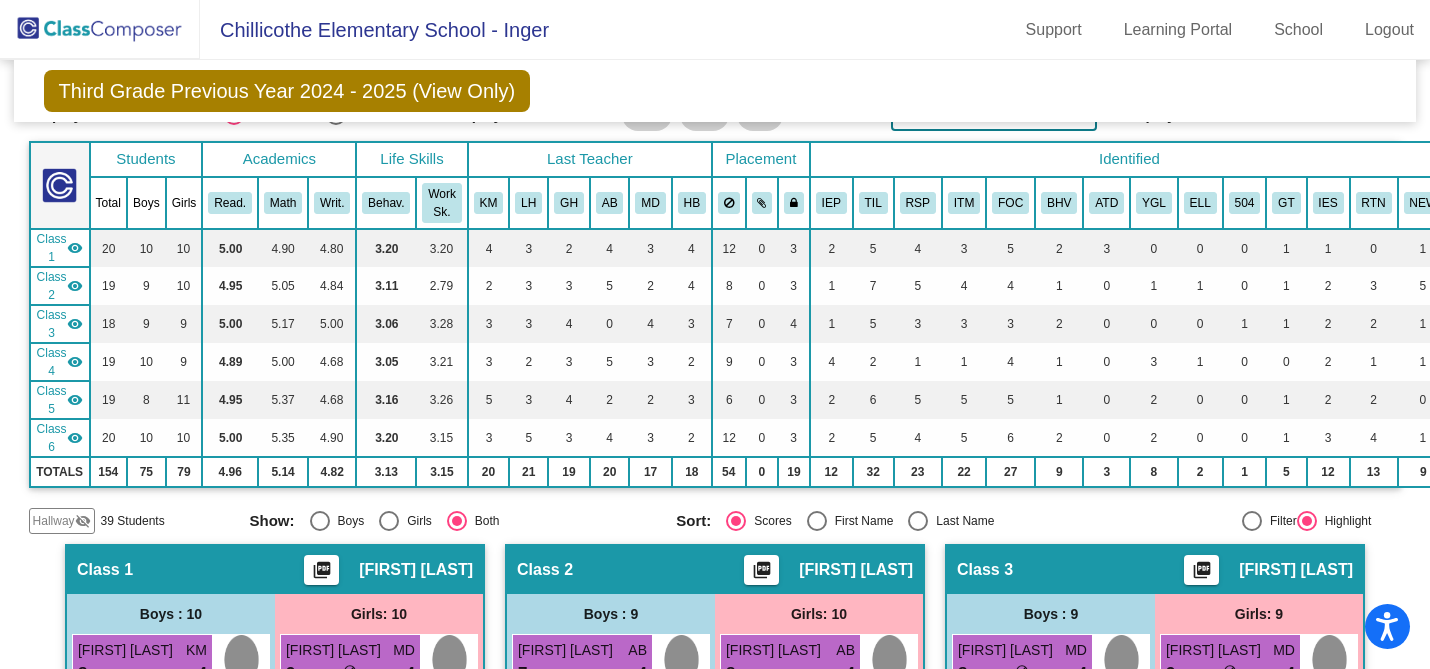 scroll, scrollTop: 86, scrollLeft: 0, axis: vertical 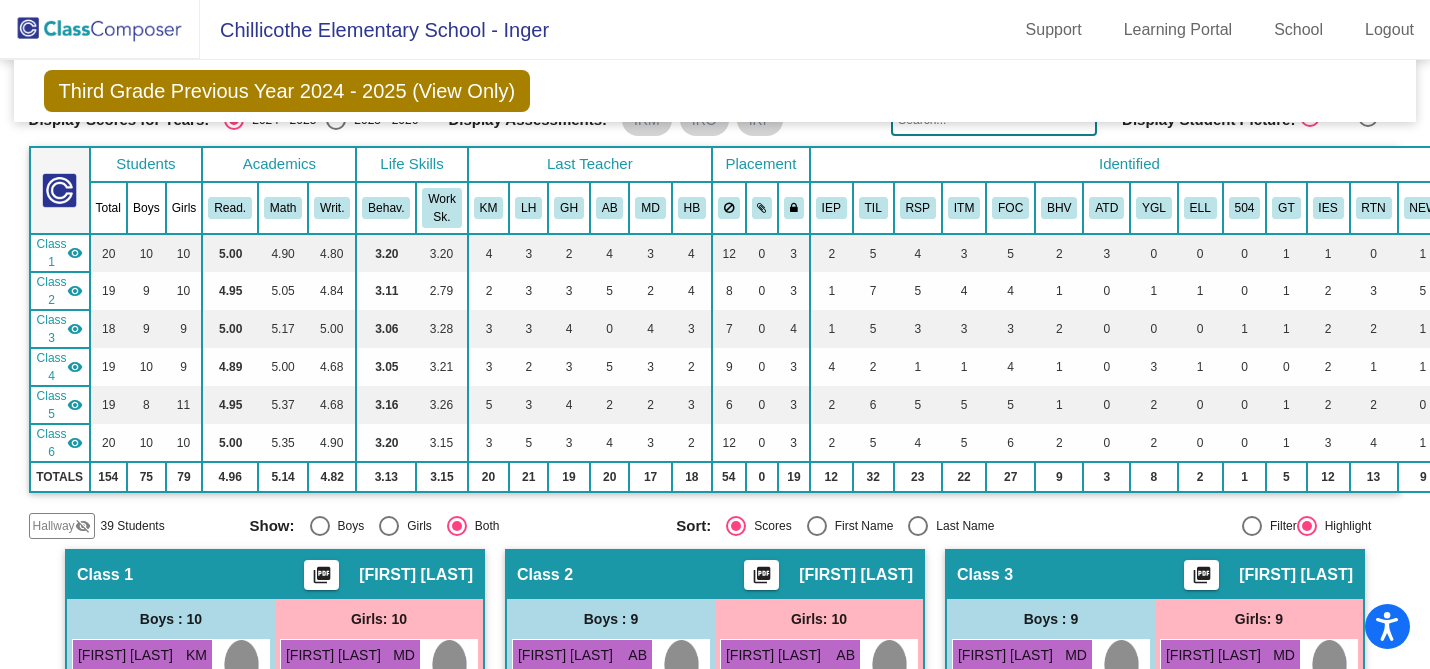 click on "Hallway" 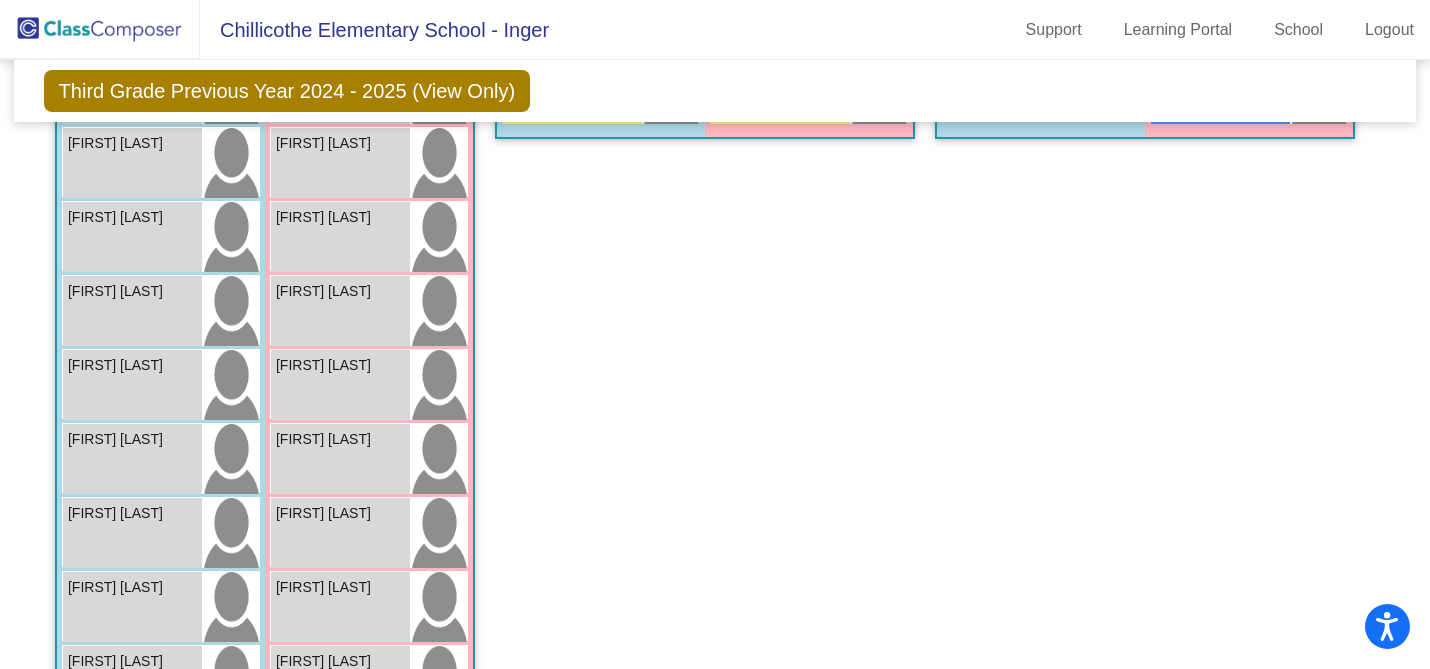 scroll, scrollTop: 1347, scrollLeft: 0, axis: vertical 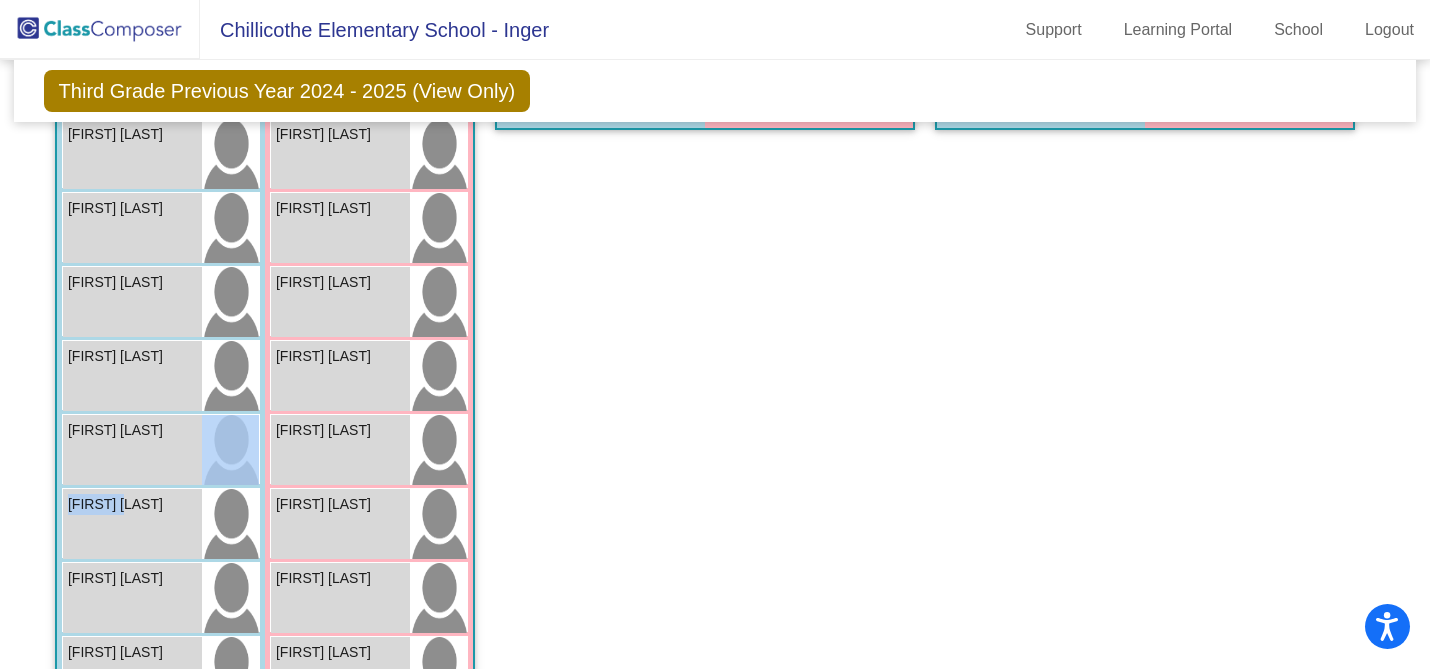 drag, startPoint x: 129, startPoint y: 510, endPoint x: 259, endPoint y: 419, distance: 158.68523 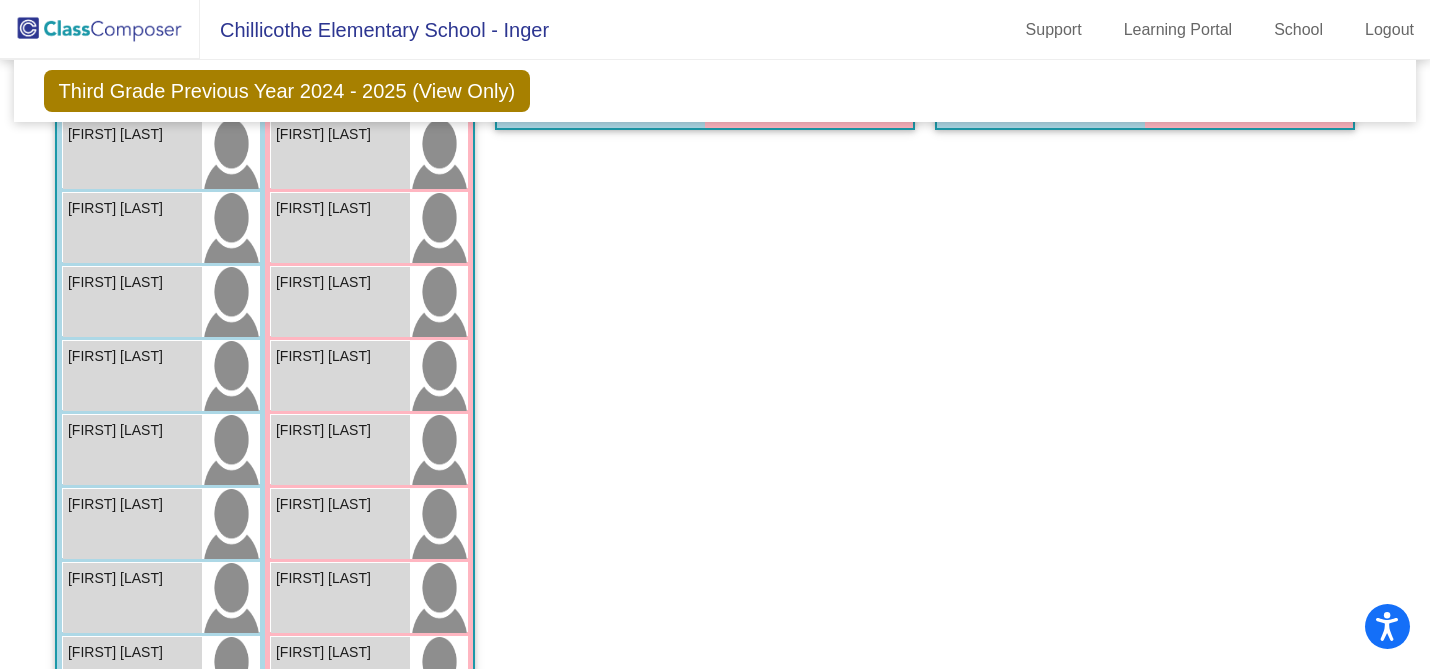 click on "Class 1    picture_as_pdf [FIRST] [LAST]  Add Student  First Name Last Name Student Id  (Recommended)   Boy   Girl   Non Binary Add Close  Boys : 10  [FIRST] [LAST] KM 8 lock do_not_disturb_alt 4 ATD [FIRST] [LAST] HB 6 lock do_not_disturb_alt 4 [FIRST] [LAST] LH 6 lock do_not_disturb_alt 3 ATD [FIRST] [LAST] AB 6 lock do_not_disturb_alt 3 [FIRST] [LAST] GH 3 lock do_not_disturb_alt 4 [FIRST] [LAST] AB 3 lock do_not_disturb_alt 3 TIL RSP FOC ATD [FIRST] [LAST] HB 2 lock do_not_disturb_alt 3 IEP RSP ITM [FIRST] [LAST] AB 7 lock do_not_disturb_alt 2 [FIRST] [LAST] LH 6 lock do_not_disturb_alt 2 FOC BHV [FIRST] [LAST] KM 4 lock do_not_disturb_alt 2 FOC Girls: 10 [FIRST] [LAST] MD 9 lock do_not_disturb_alt 4 GT [FIRST] [LAST] MD 8 lock do_not_disturb_alt 3 [FIRST] [LAST] GH 6 lock do_not_disturb_alt 4 TIL RSP [FIRST] [LAST] HB 6 lock do_not_disturb_alt 3 RSP [FIRST] [LAST] HB 5 lock do_not_disturb_alt 3 FOC [FIRST] [LAST] LH 4 lock do_not_disturb_alt 4 [FIRST] [LAST] KM 4 lock do_not_disturb_alt 4 ITM Serenity Neal KM 3 lock 4 AB 3" 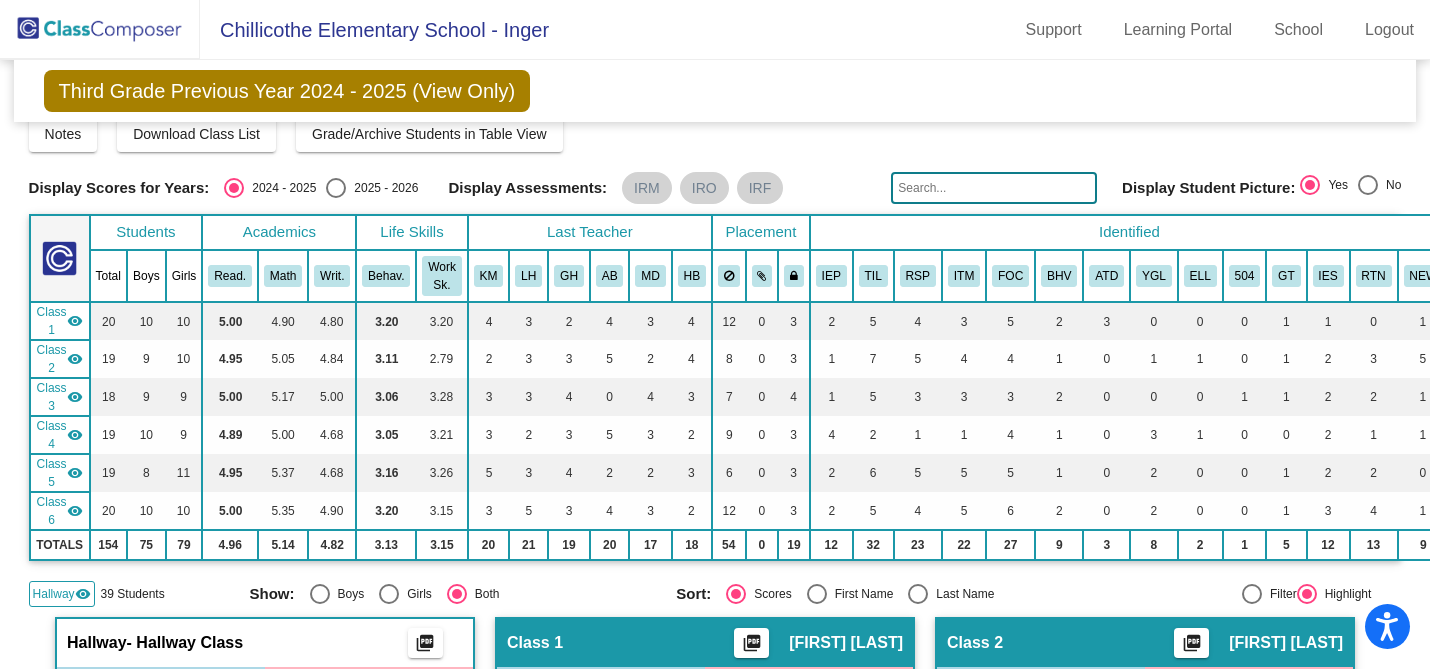 scroll, scrollTop: 0, scrollLeft: 0, axis: both 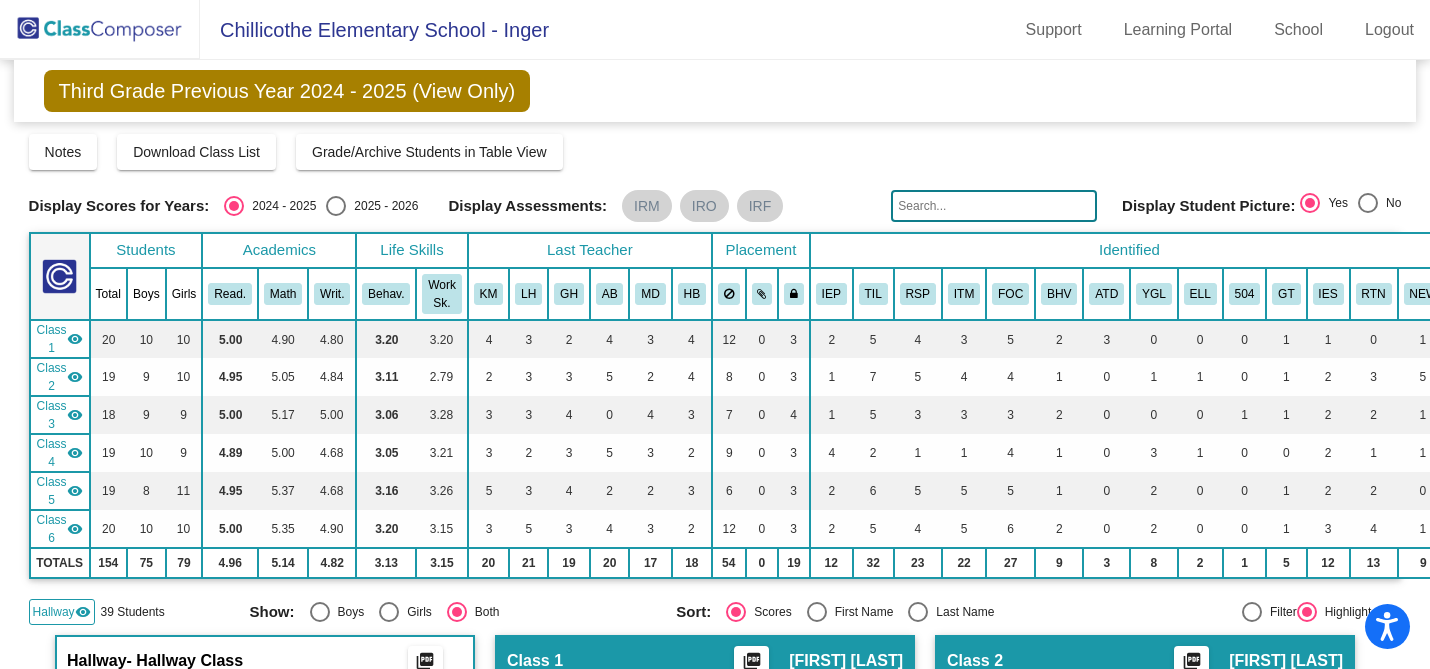 click at bounding box center (336, 206) 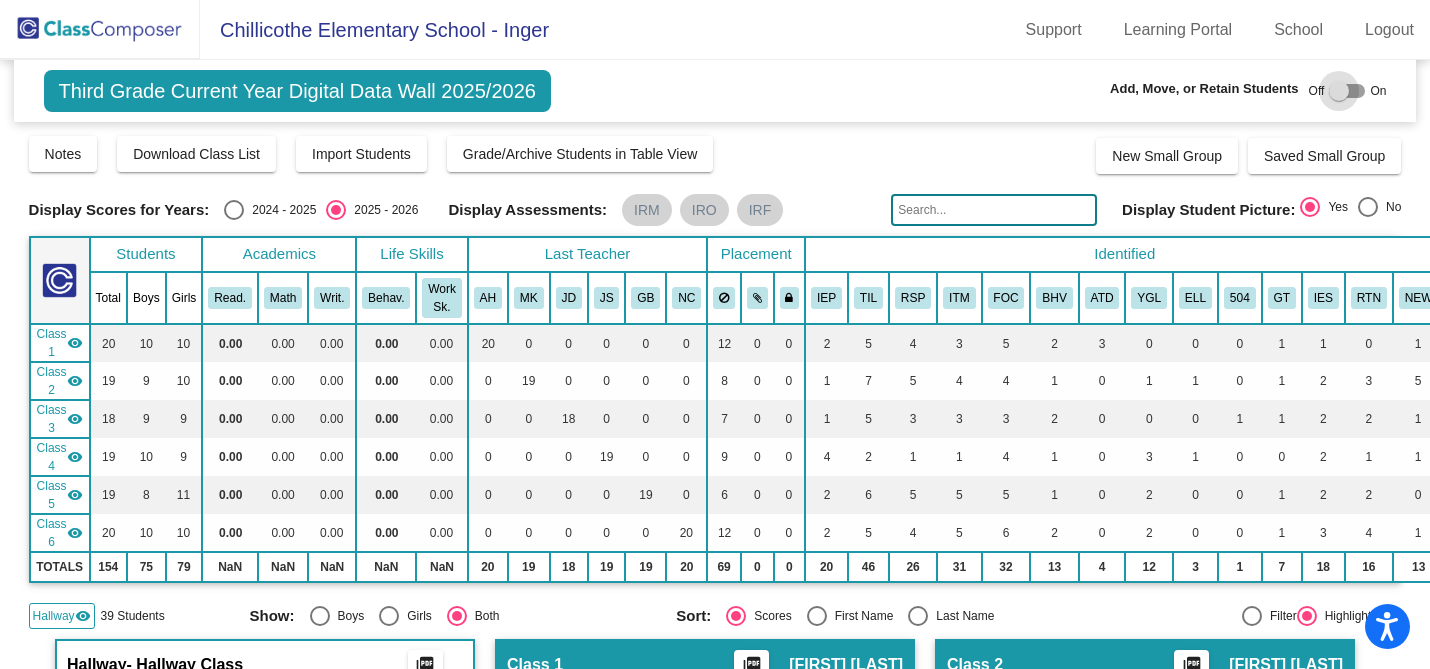 click at bounding box center (1339, 91) 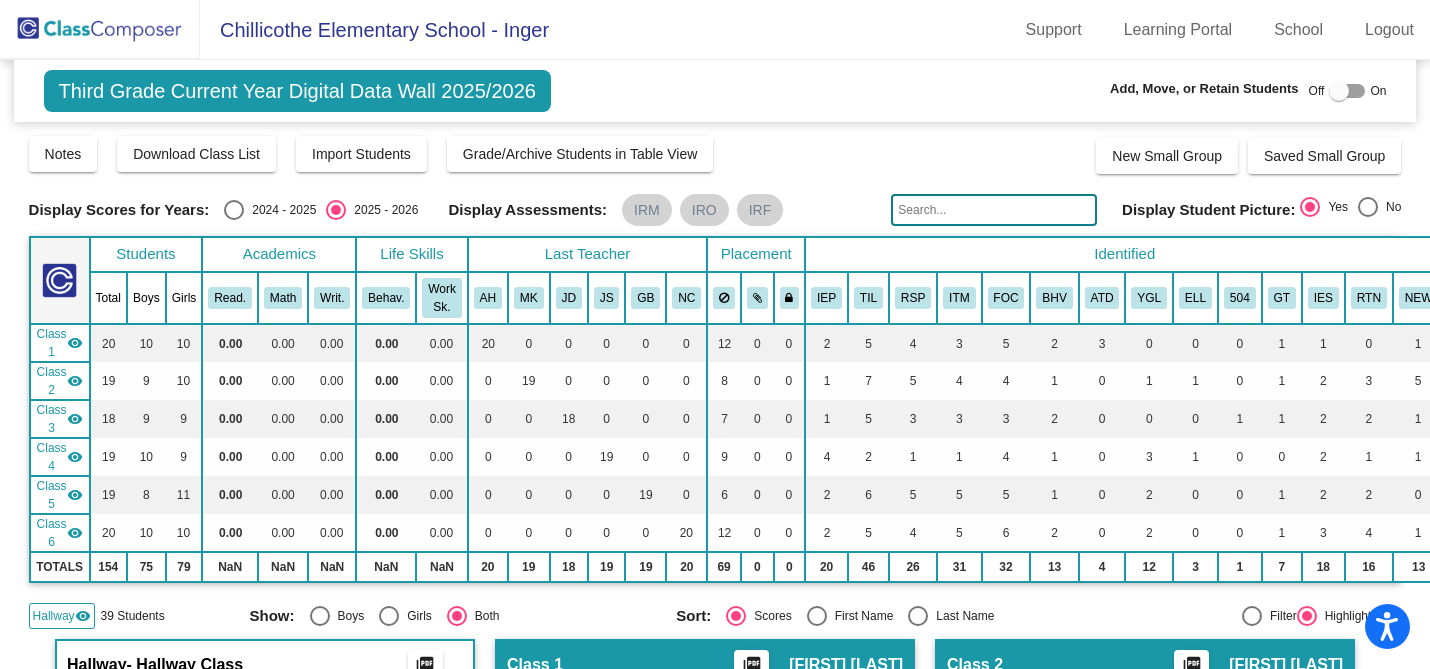 checkbox on "true" 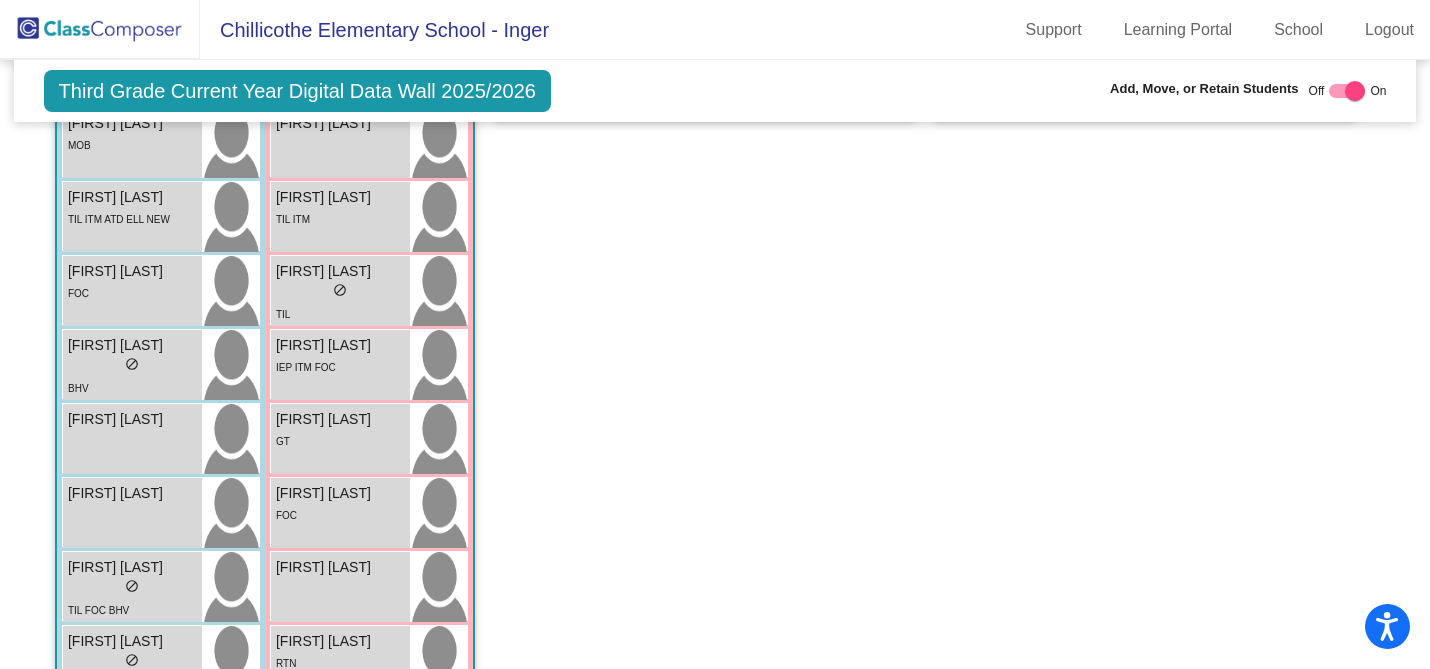 scroll, scrollTop: 1364, scrollLeft: 0, axis: vertical 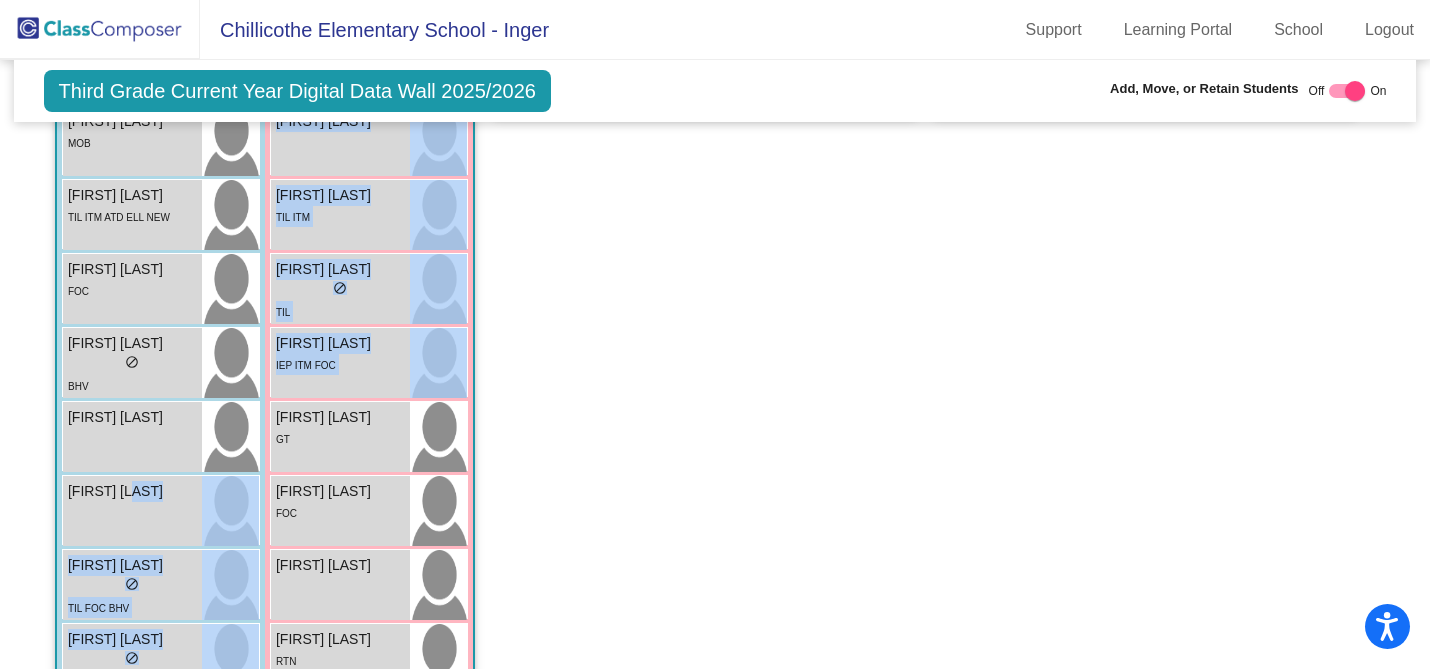 drag, startPoint x: 134, startPoint y: 496, endPoint x: 480, endPoint y: 335, distance: 381.62415 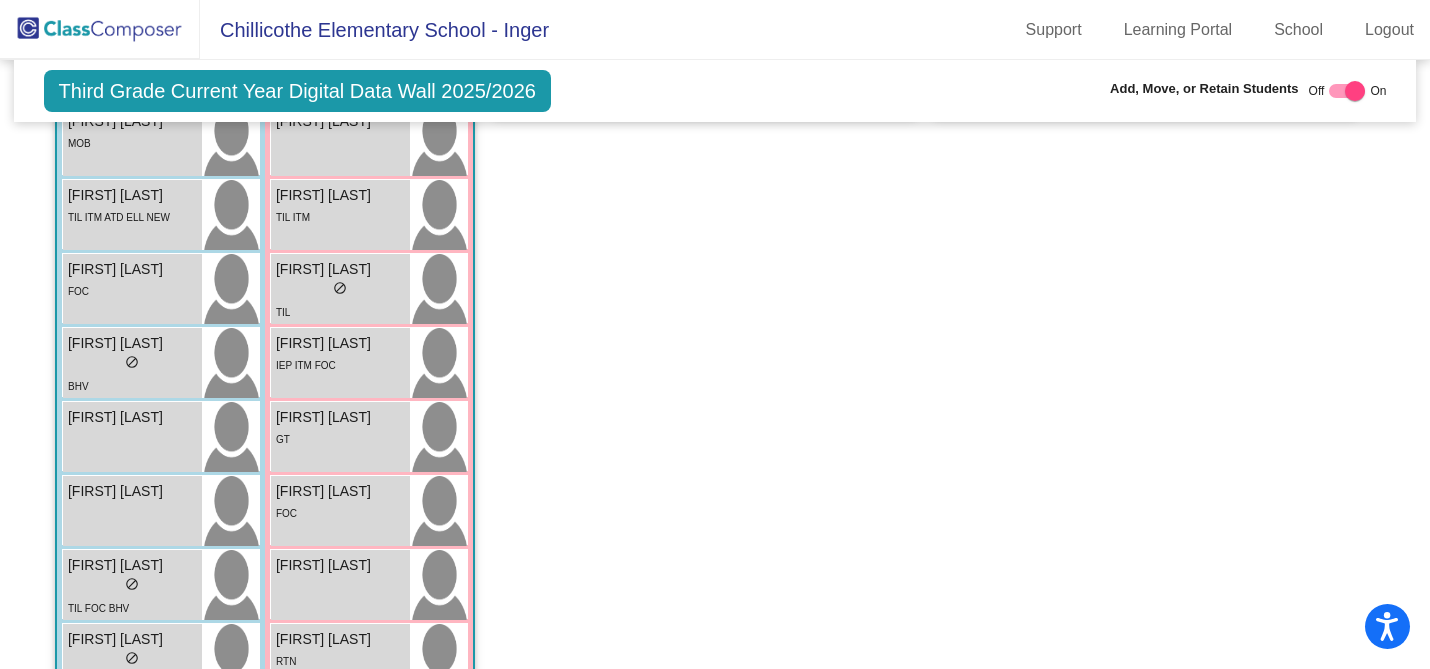 click on "Class 1    picture_as_pdf [FIRST] [LAST]  Add Student  First Name Last Name Student Id  (Recommended)   Boy   Girl   Non Binary Add Close  Boys : 10  [FIRST] [LAST] AH lock do_not_disturb_alt Carsen Pegelow AH lock do_not_disturb_alt ATD Casen Rouner AH lock do_not_disturb_alt TIL RSP FOC ATD Colt Sensenich AH lock do_not_disturb_alt Jace Grant AH lock do_not_disturb_alt FOC BHV Jake Romesburg AH lock do_not_disturb_alt ATD Kendrick Keller AH lock do_not_disturb_alt FOC Kevin Kasey AH lock do_not_disturb_alt Miles Montes AH lock do_not_disturb_alt IEP RSP ITM Owen Ireland AH lock do_not_disturb_alt Girls: 10 Boyu Chen AH lock do_not_disturb_alt GT Haley Williams AH lock do_not_disturb_alt TIL RSP Kaelynn Breshears AH lock do_not_disturb_alt TIL Khloe Murphy AH lock do_not_disturb_alt IEP TIL FOC BHV IES Lexi Smith AH lock do_not_disturb_alt Matilda Chambers AH lock do_not_disturb_alt Nadia Cortez AH lock do_not_disturb_alt RSP Serenity Neal AH lock do_not_disturb_alt TIL ITM NEW Staley Lowrey AH lock ITM" 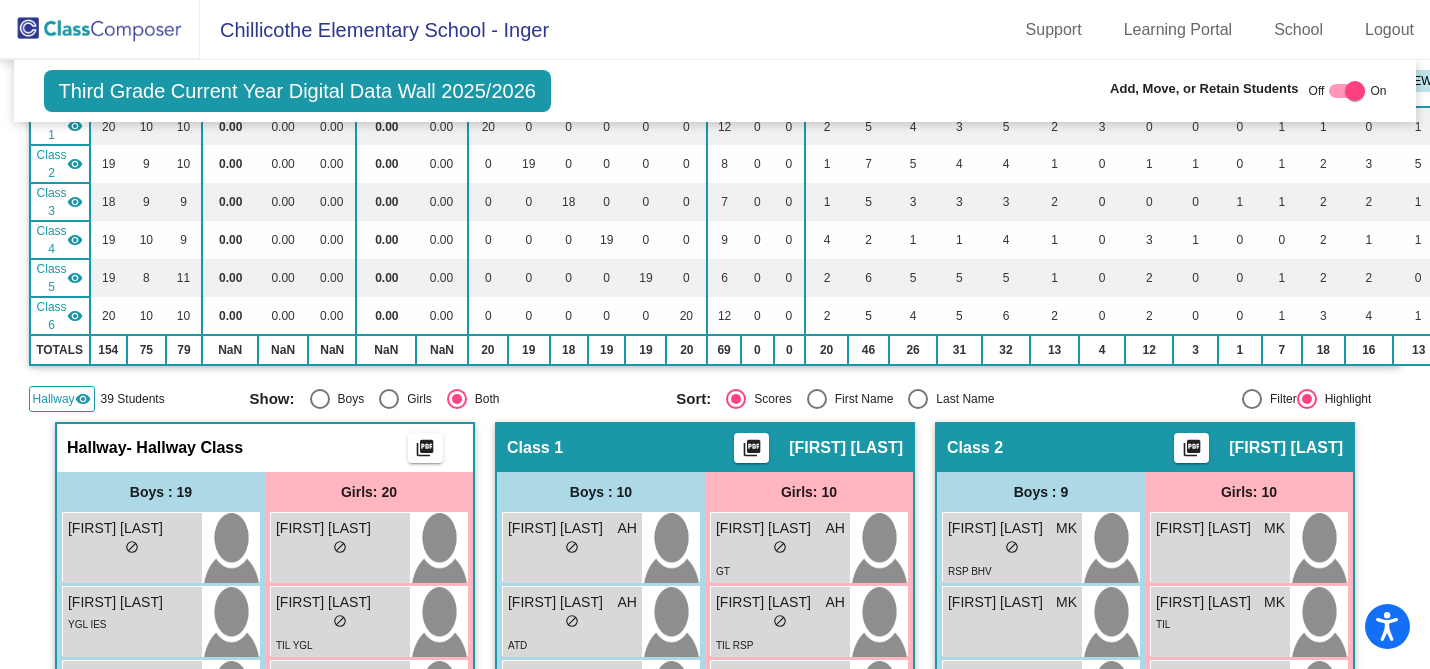 scroll, scrollTop: 0, scrollLeft: 0, axis: both 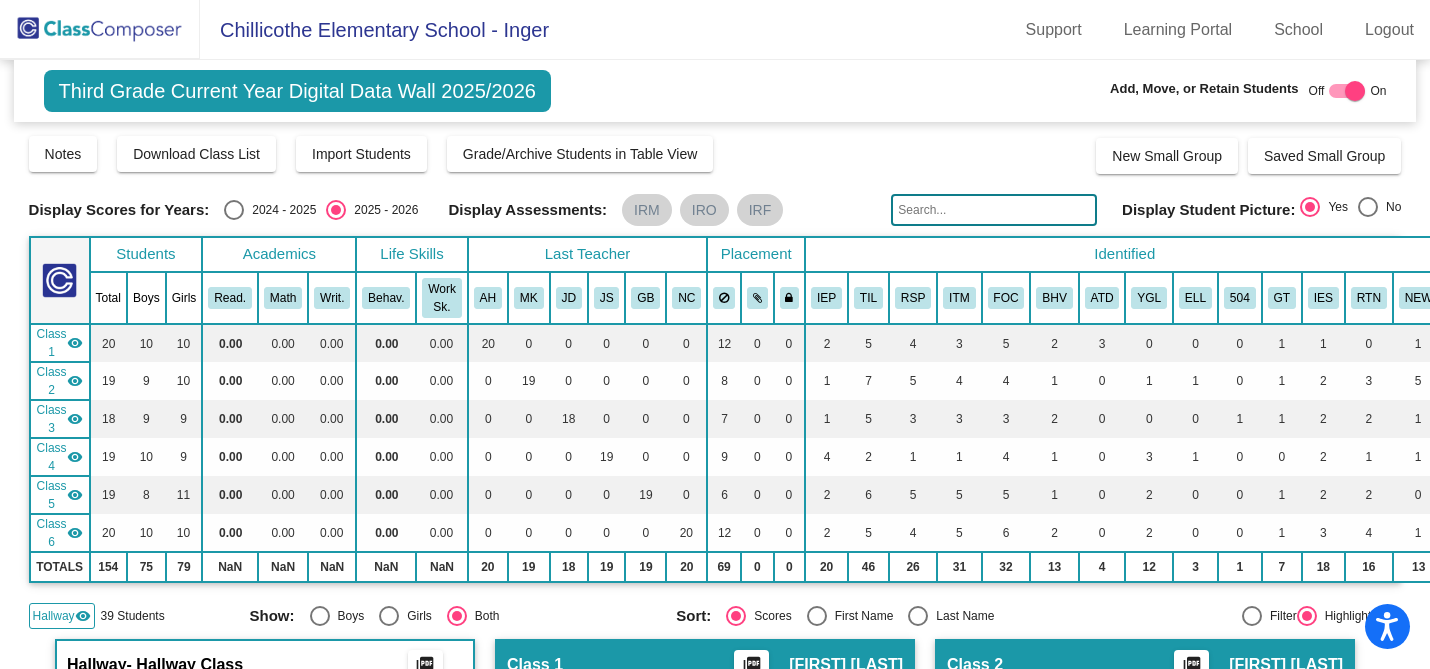 click at bounding box center (336, 210) 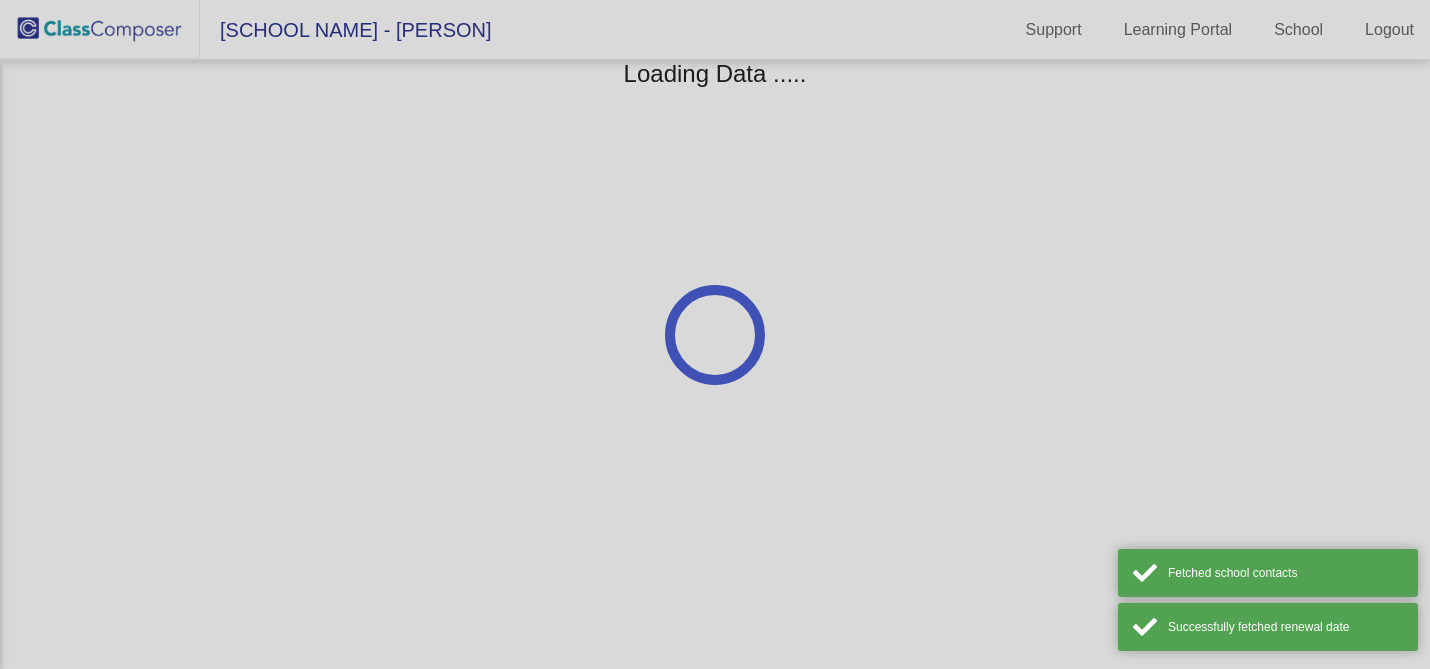 scroll, scrollTop: 0, scrollLeft: 0, axis: both 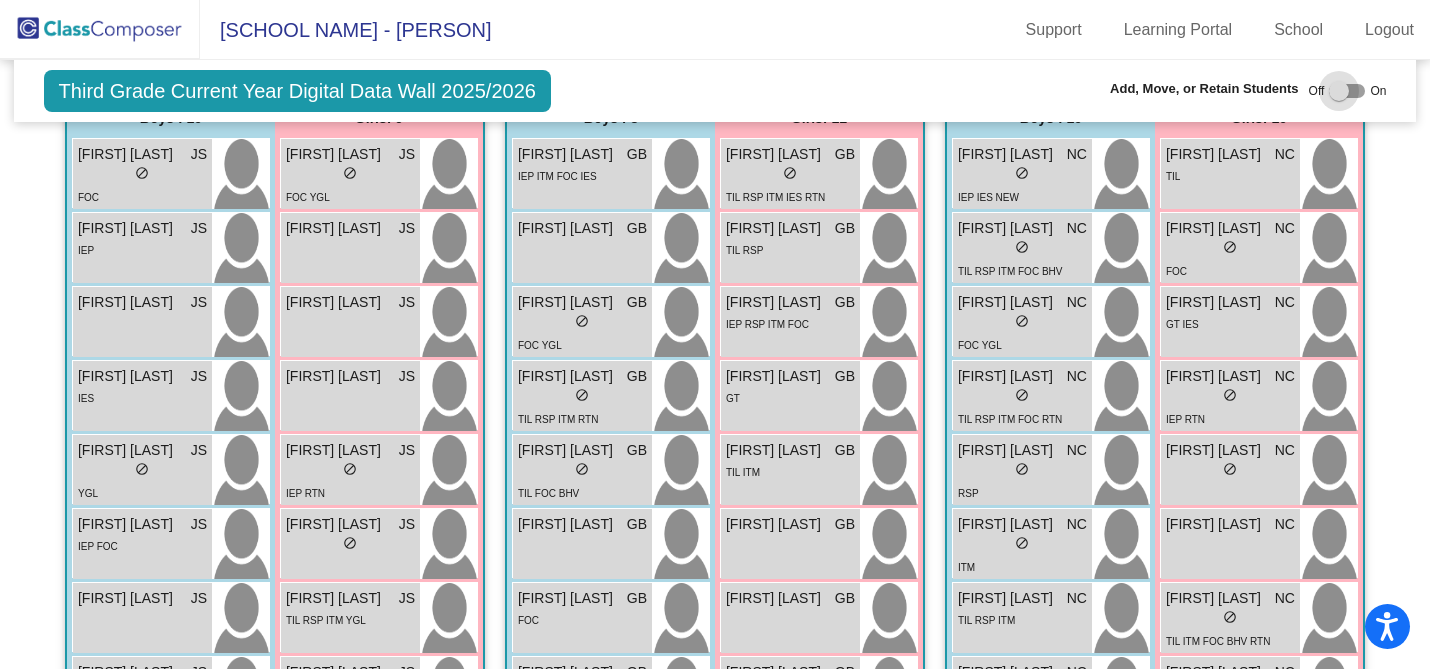 click at bounding box center (1339, 91) 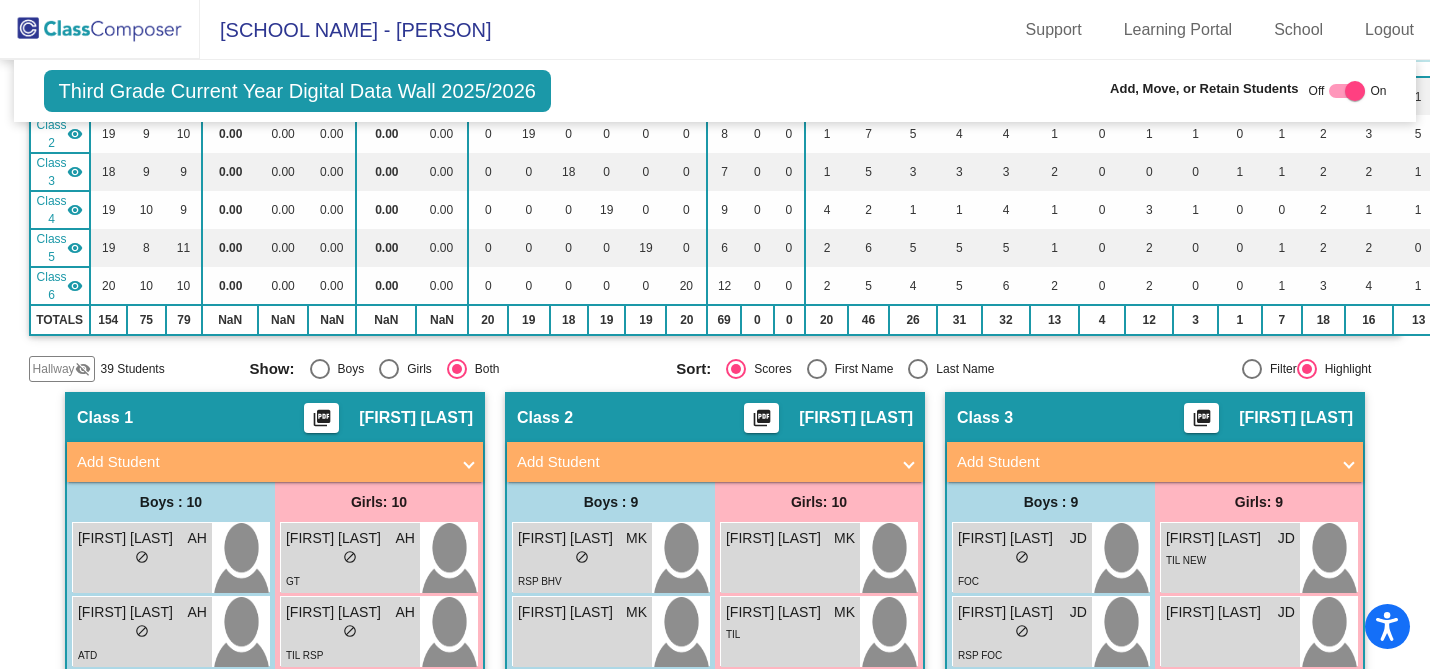 scroll, scrollTop: 0, scrollLeft: 0, axis: both 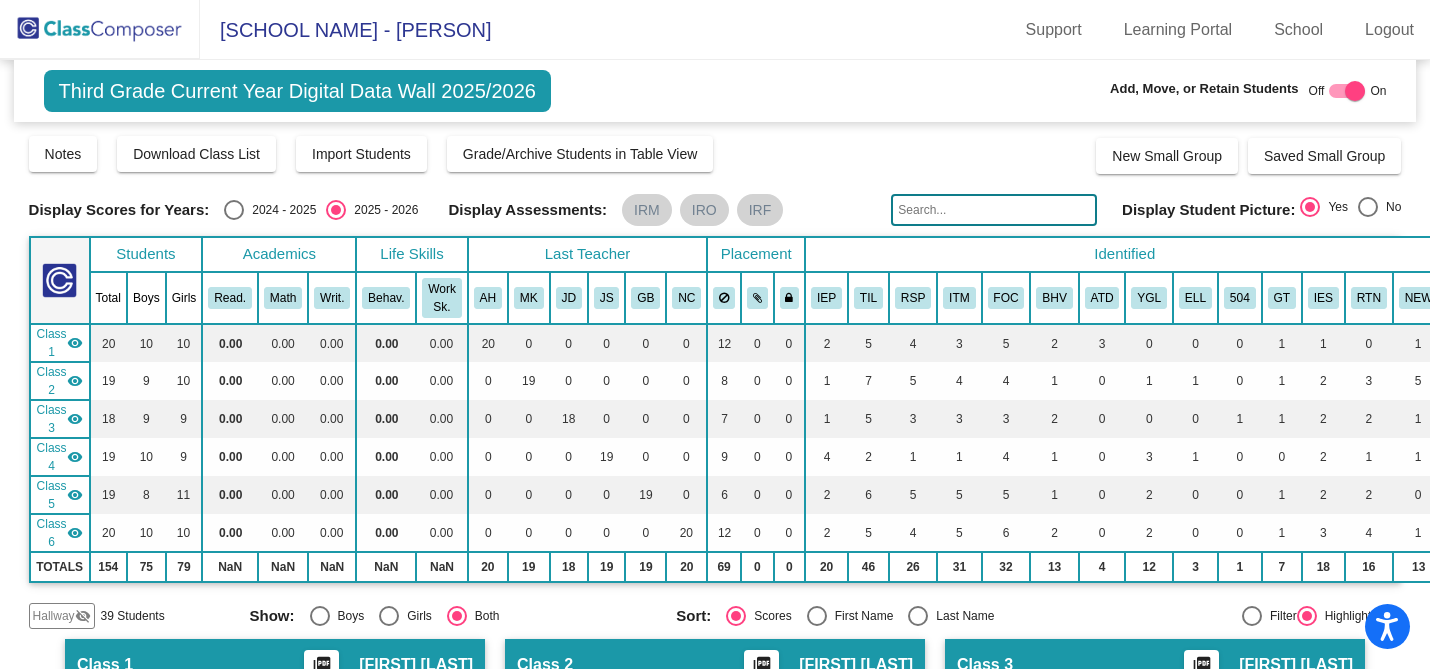 click on "visibility_off" 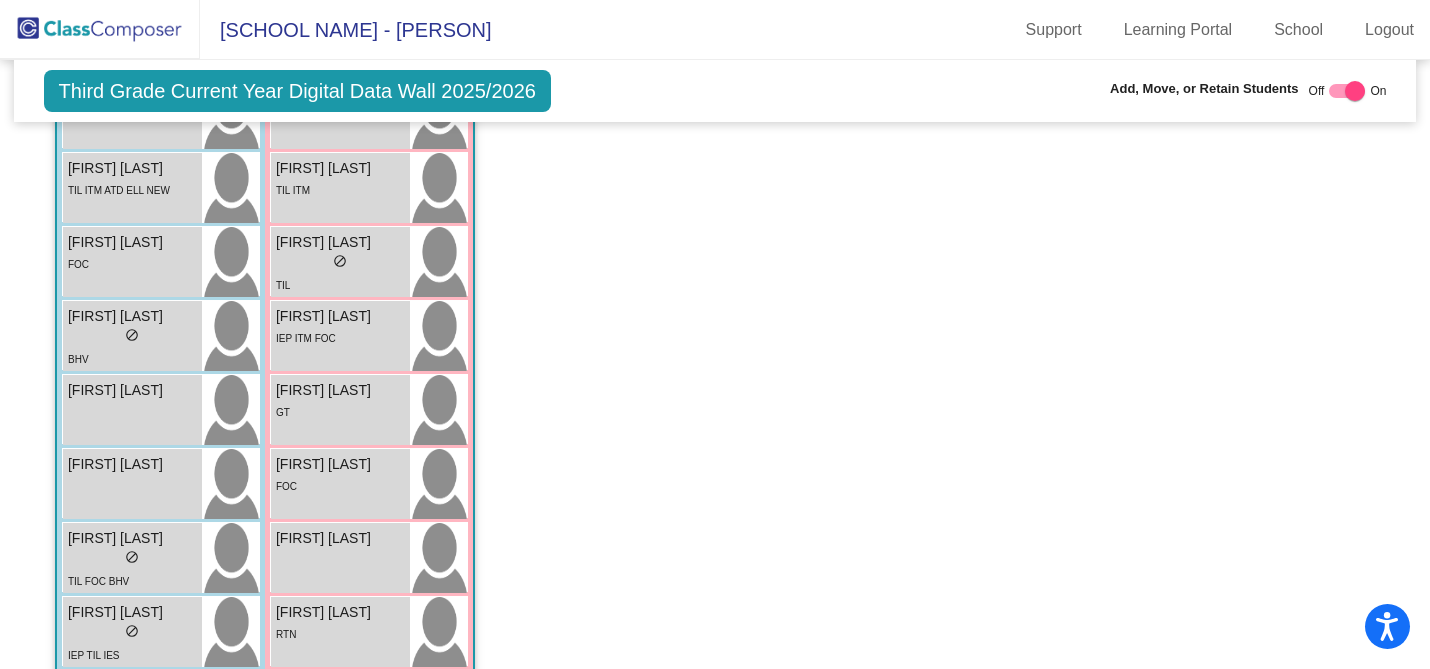 scroll, scrollTop: 1433, scrollLeft: 0, axis: vertical 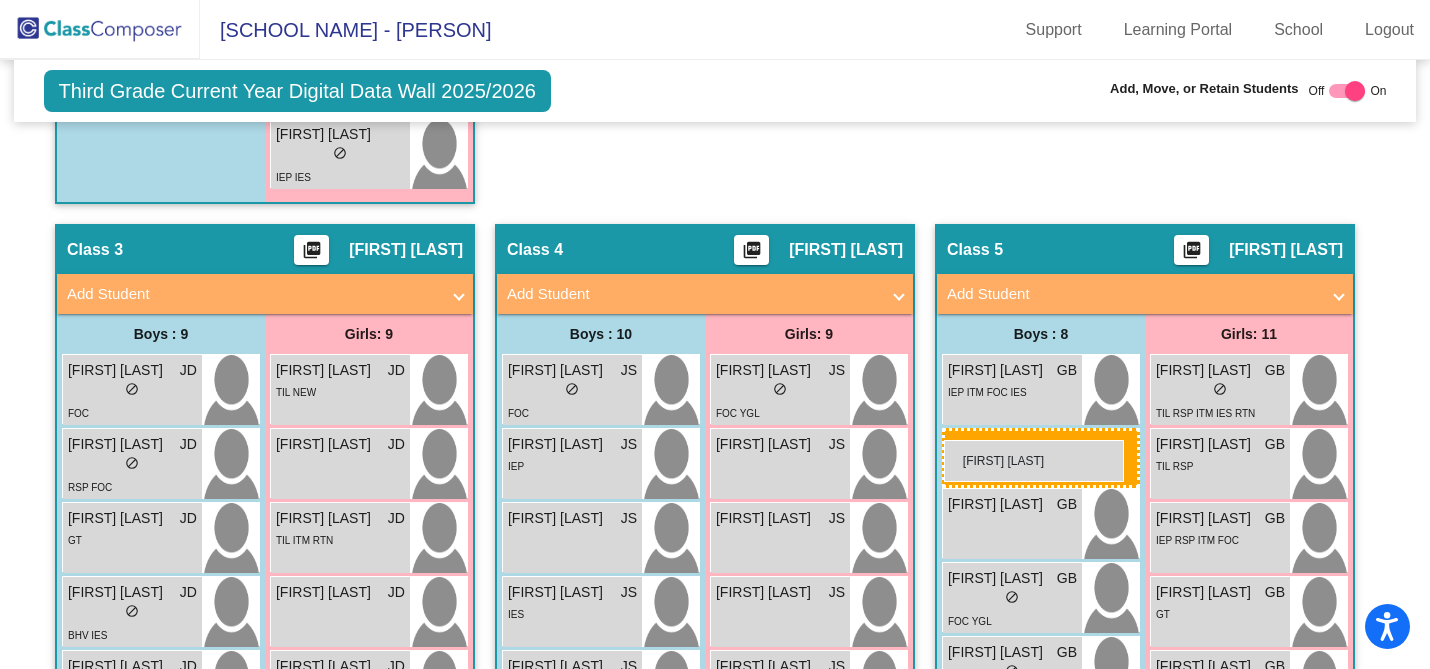 drag, startPoint x: 130, startPoint y: 489, endPoint x: 944, endPoint y: 439, distance: 815.5342 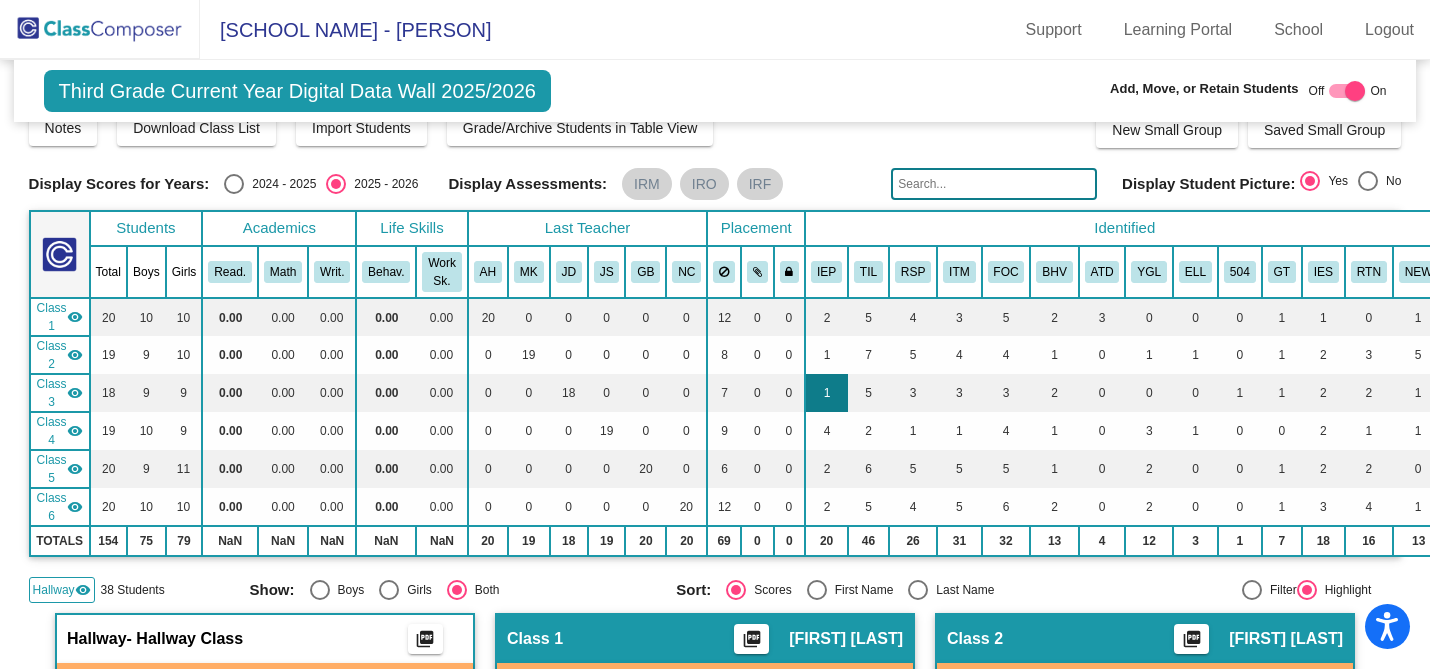 scroll, scrollTop: 0, scrollLeft: 0, axis: both 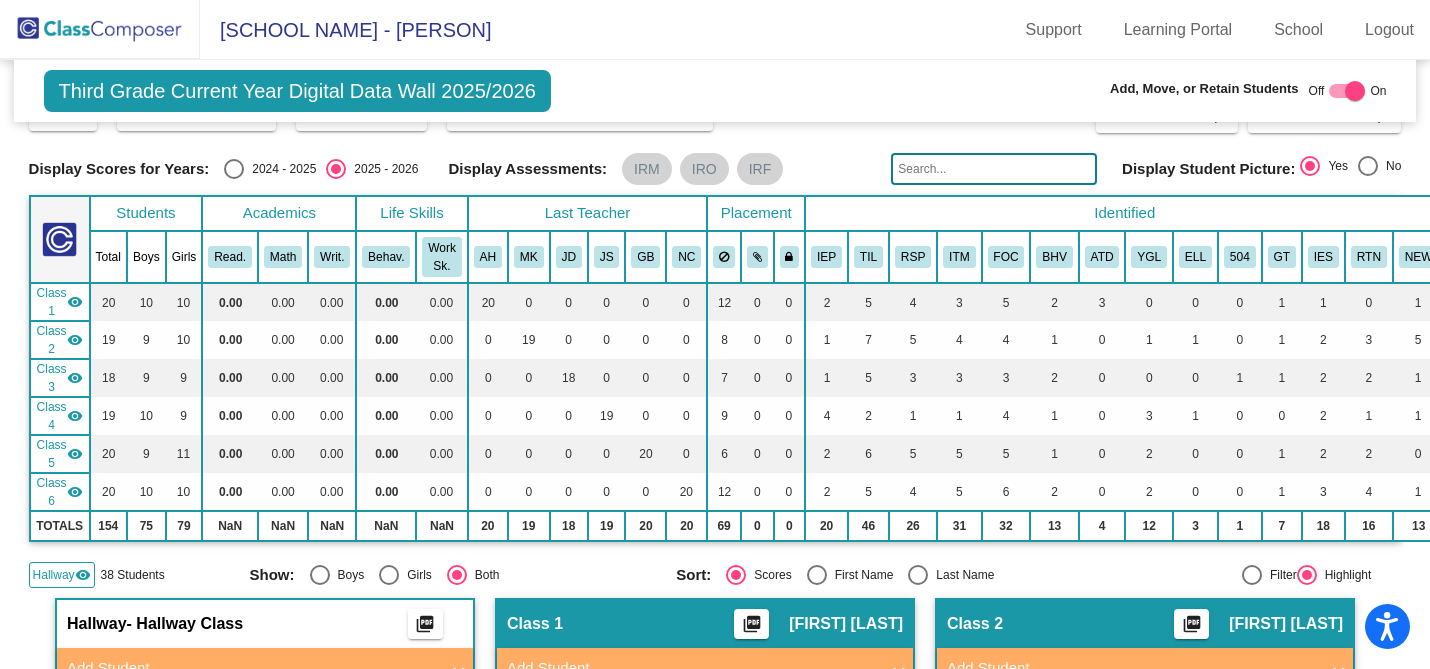 click on "visibility" 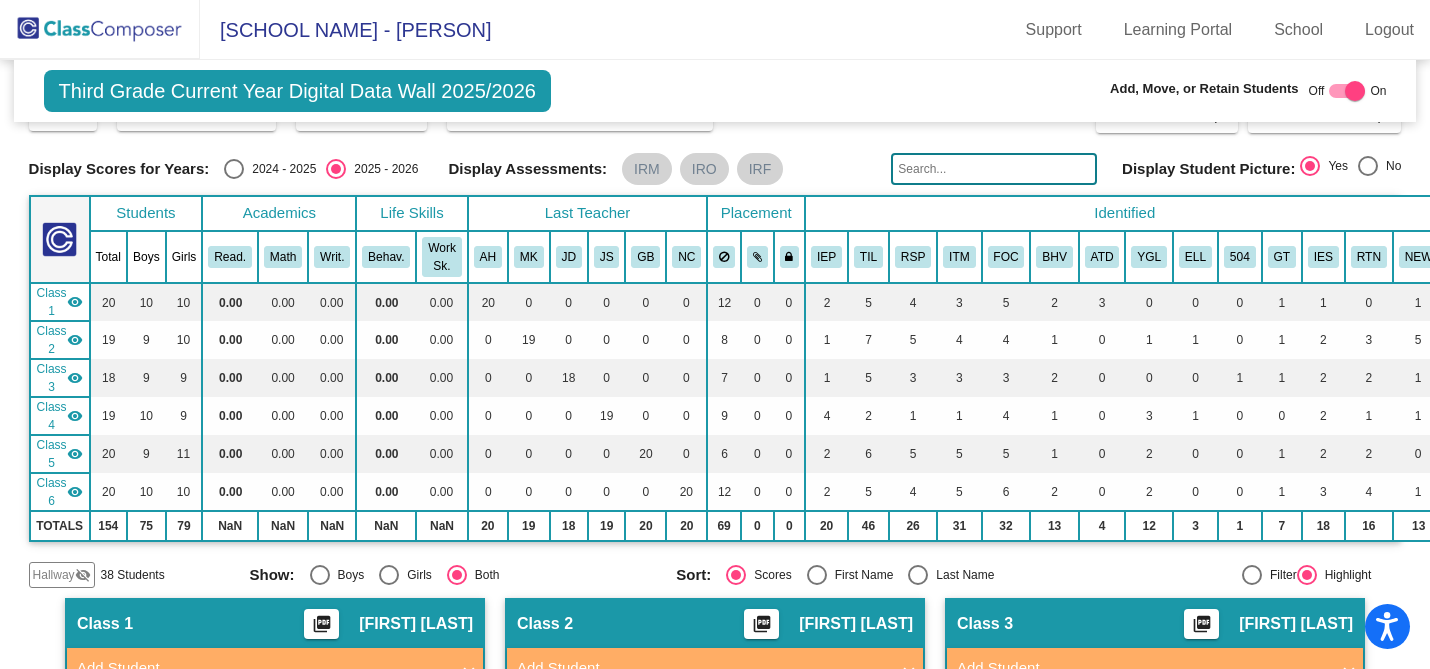 click at bounding box center [234, 169] 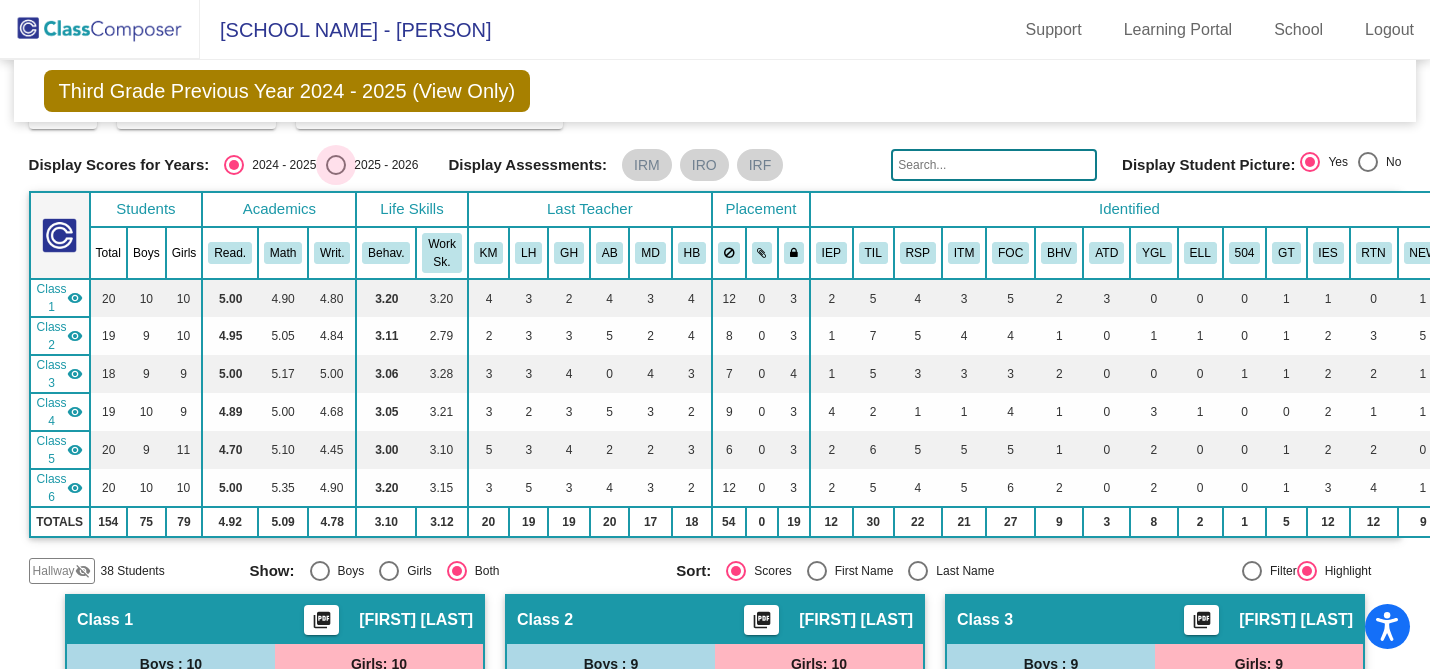 click at bounding box center (336, 165) 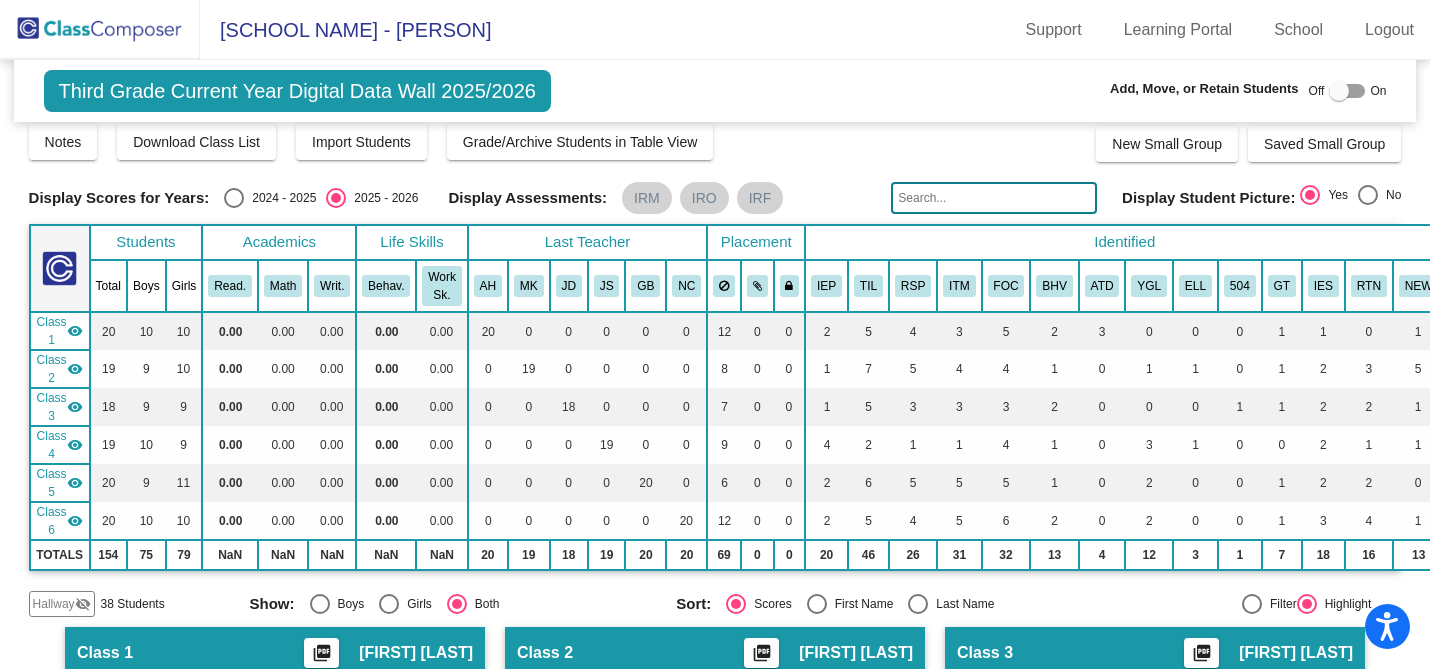 scroll, scrollTop: 10, scrollLeft: 0, axis: vertical 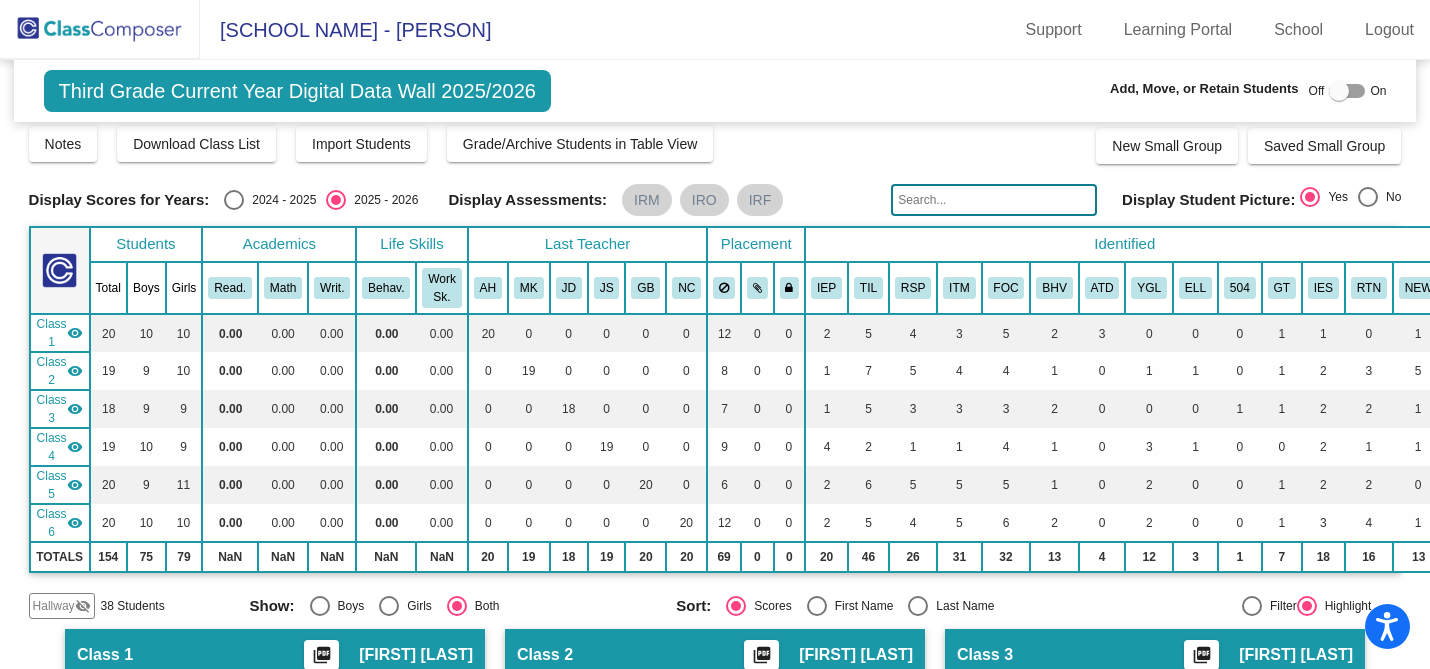 click at bounding box center [234, 200] 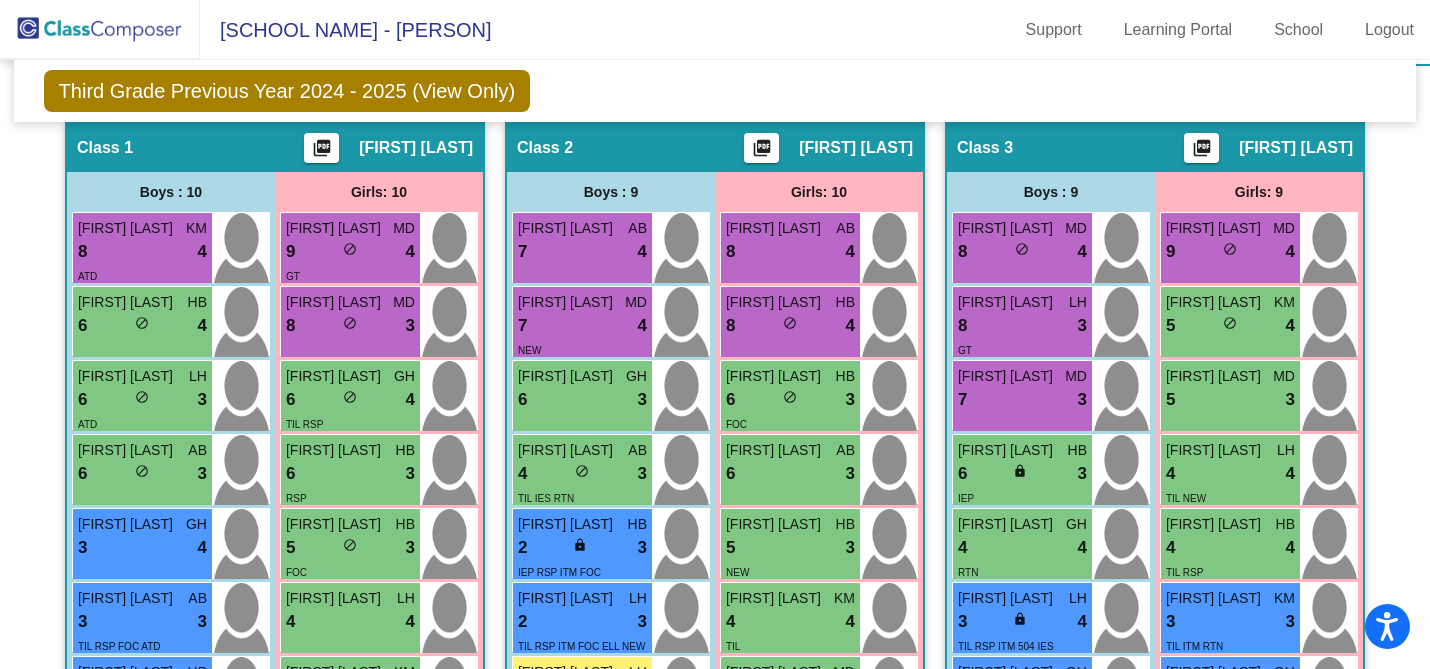 scroll, scrollTop: 507, scrollLeft: 0, axis: vertical 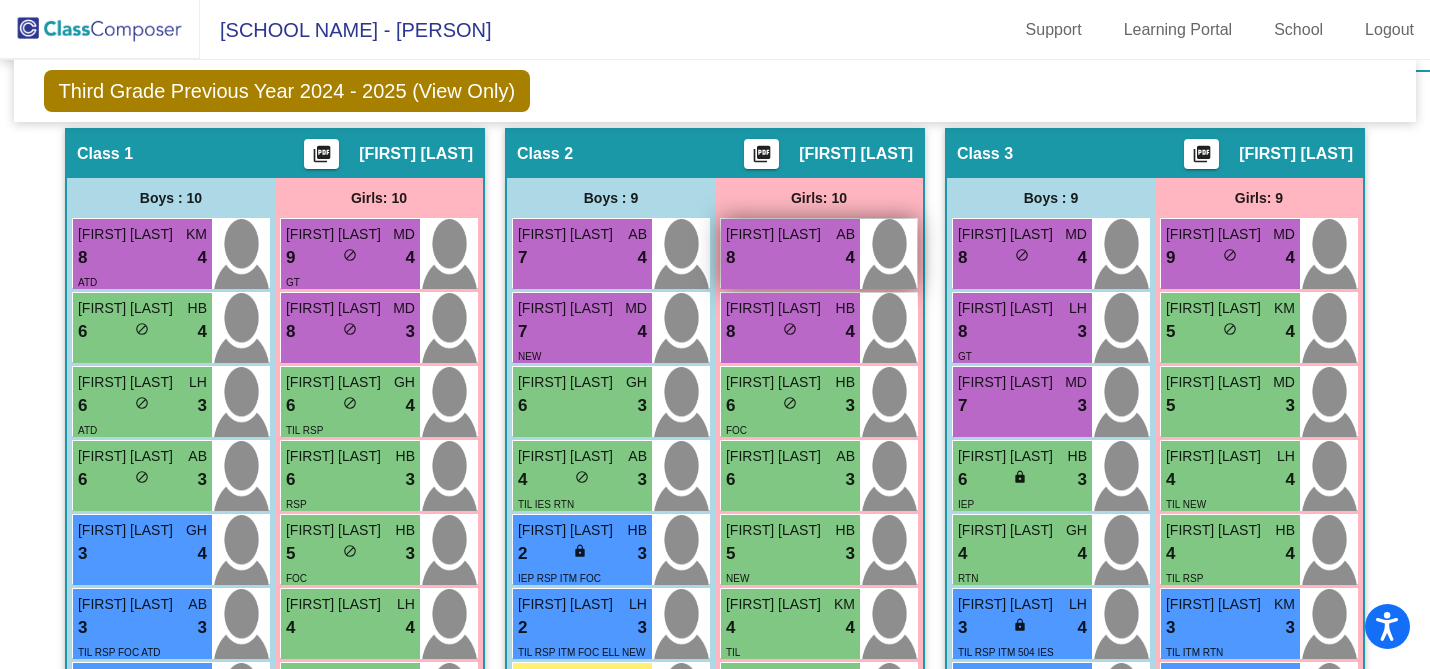 click on "[FIRST] [LAST]" at bounding box center (776, 234) 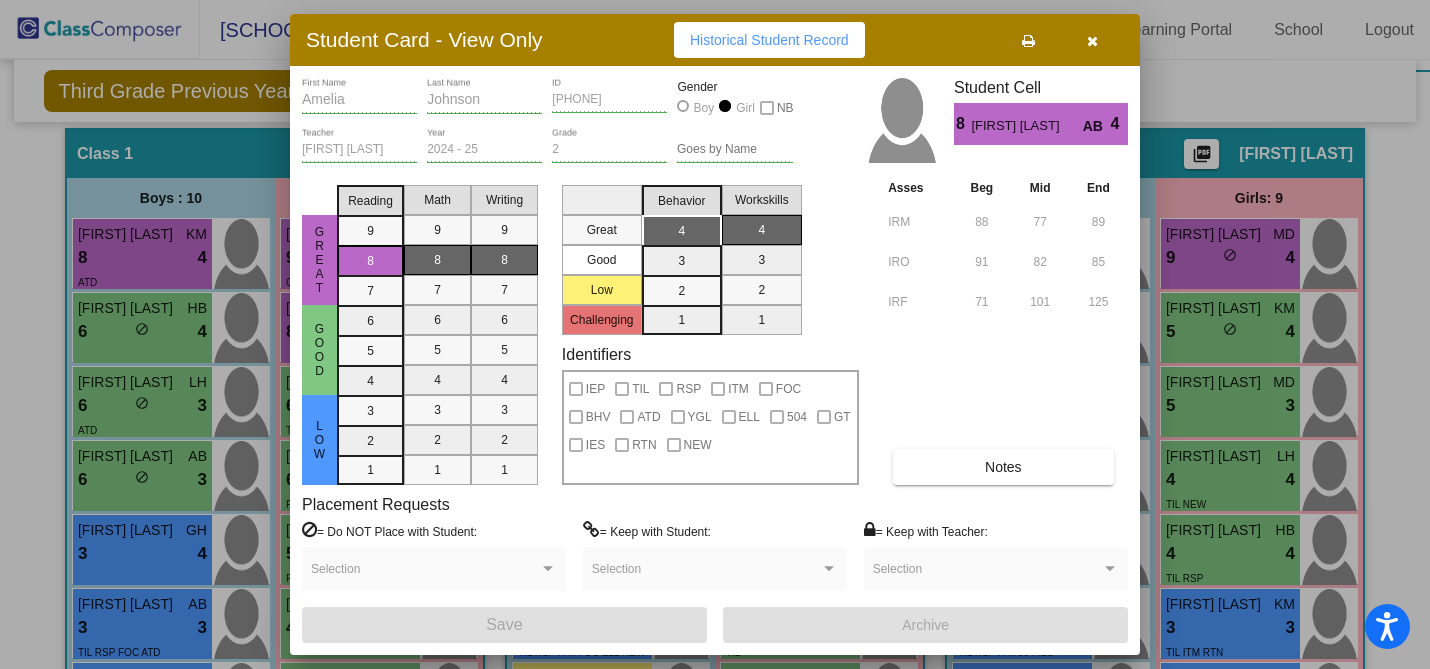 click at bounding box center [1092, 41] 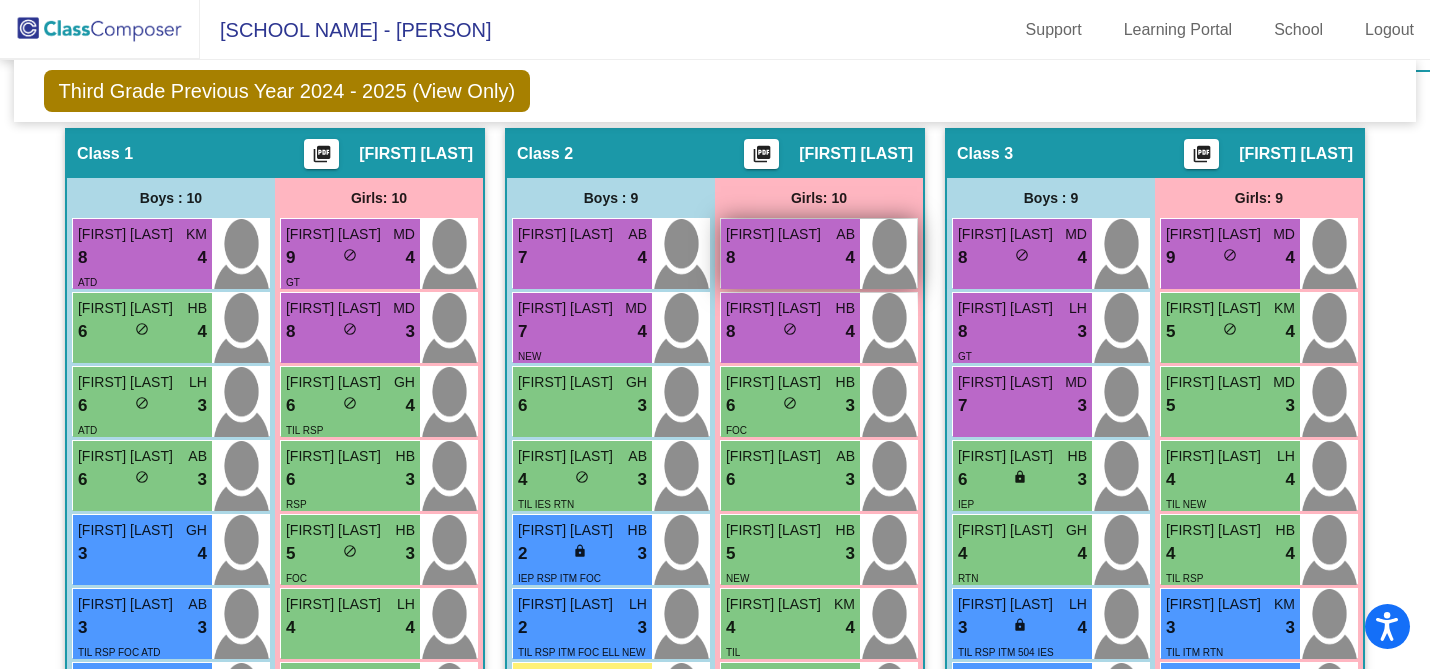 click on "[FIRST] [LAST]" at bounding box center (776, 234) 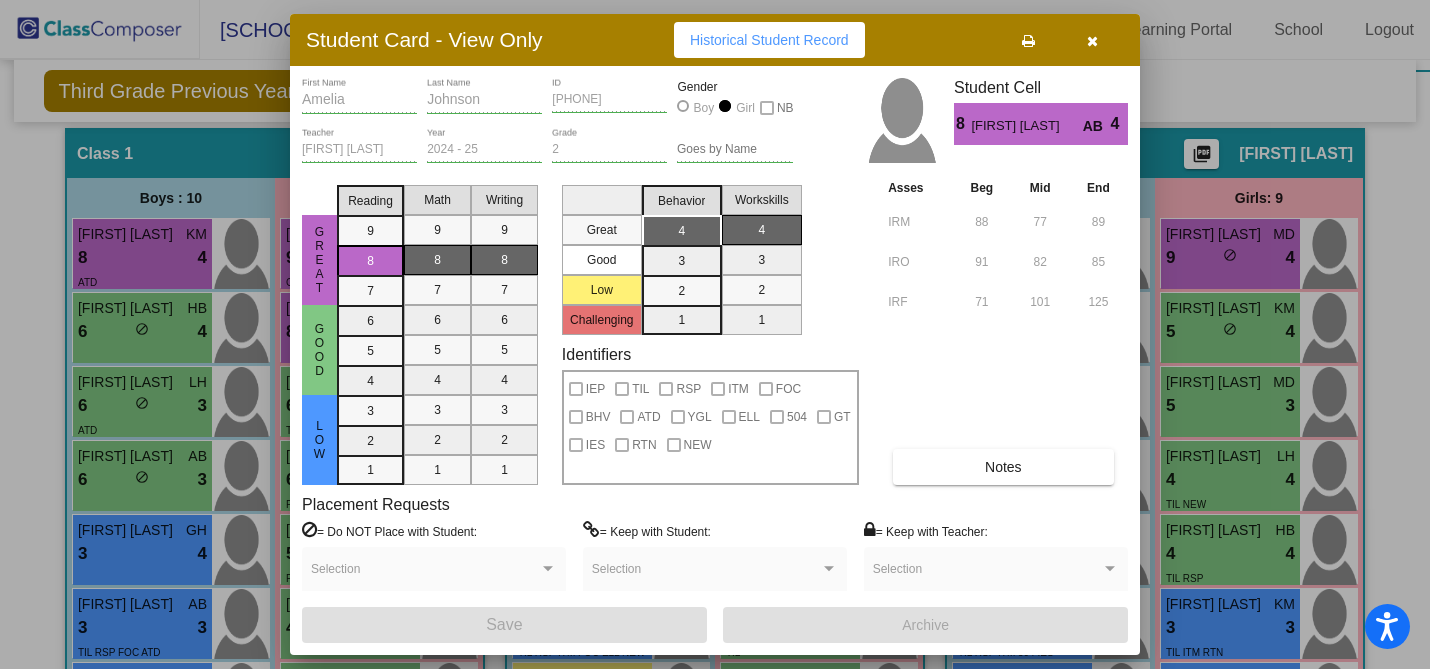 click at bounding box center [1092, 40] 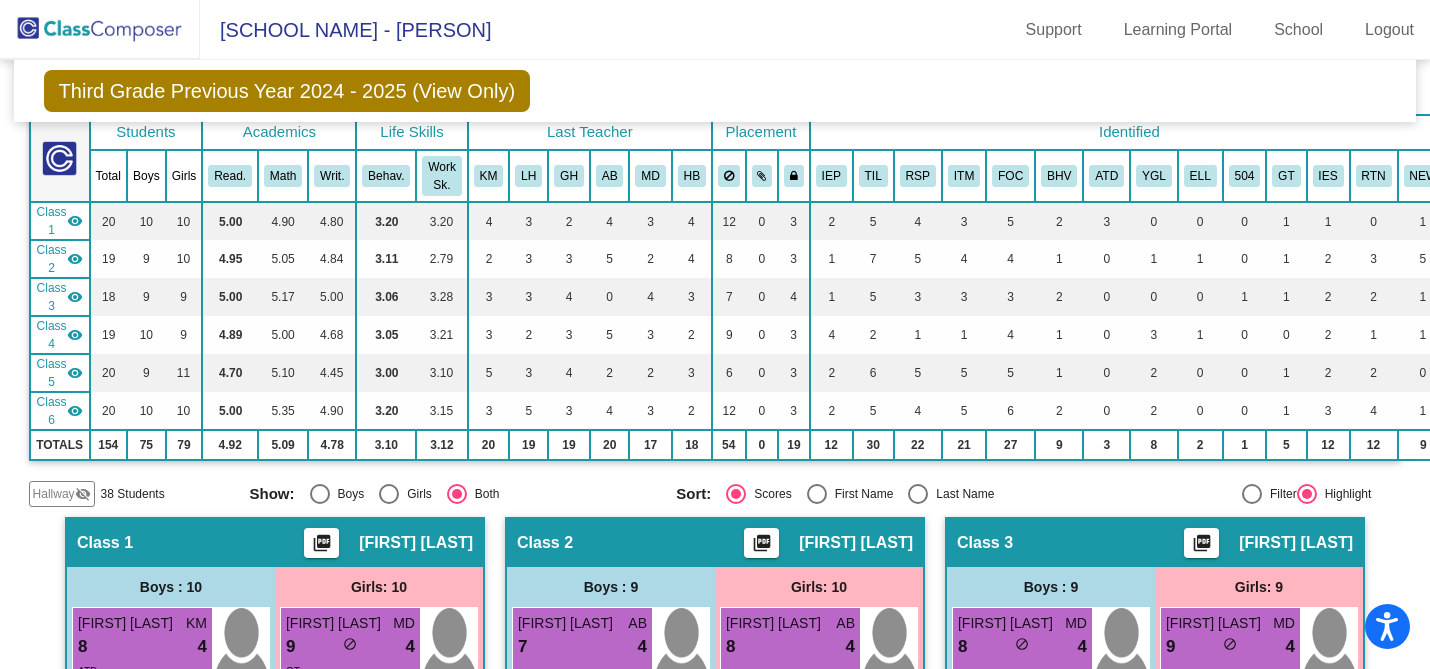 scroll, scrollTop: 0, scrollLeft: 0, axis: both 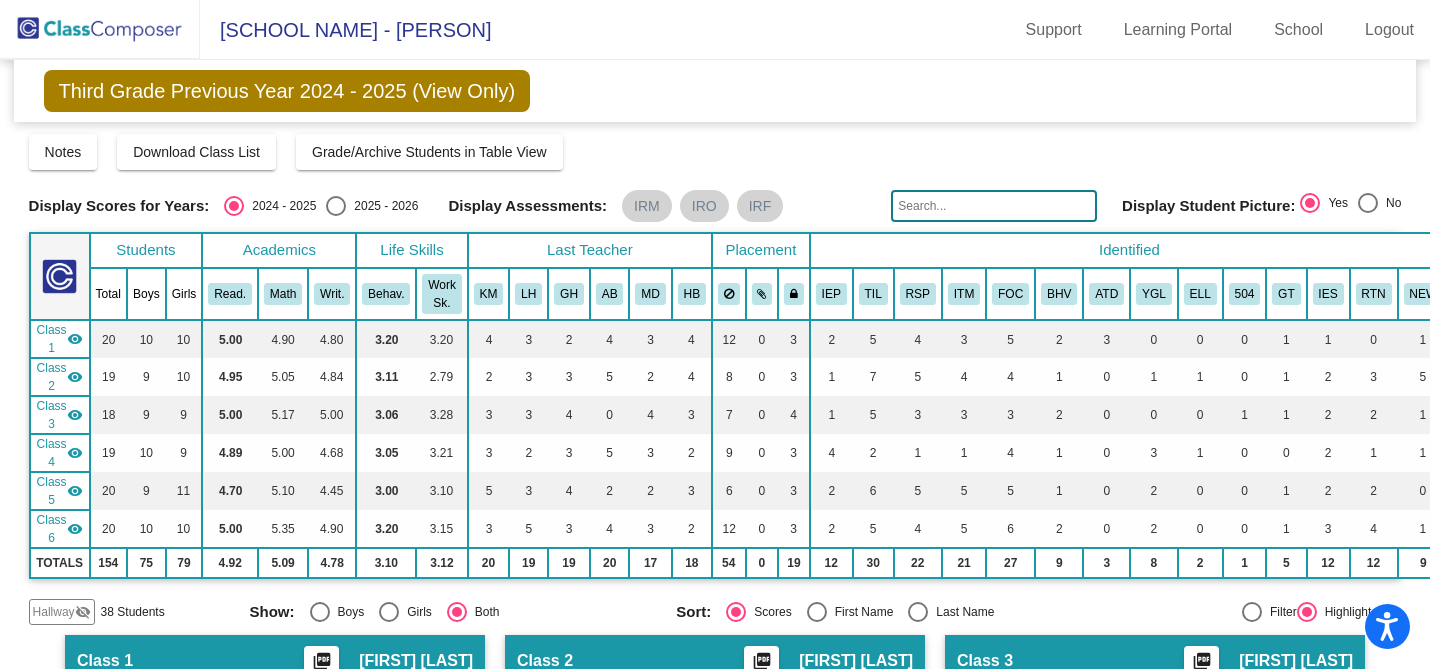 click at bounding box center (336, 206) 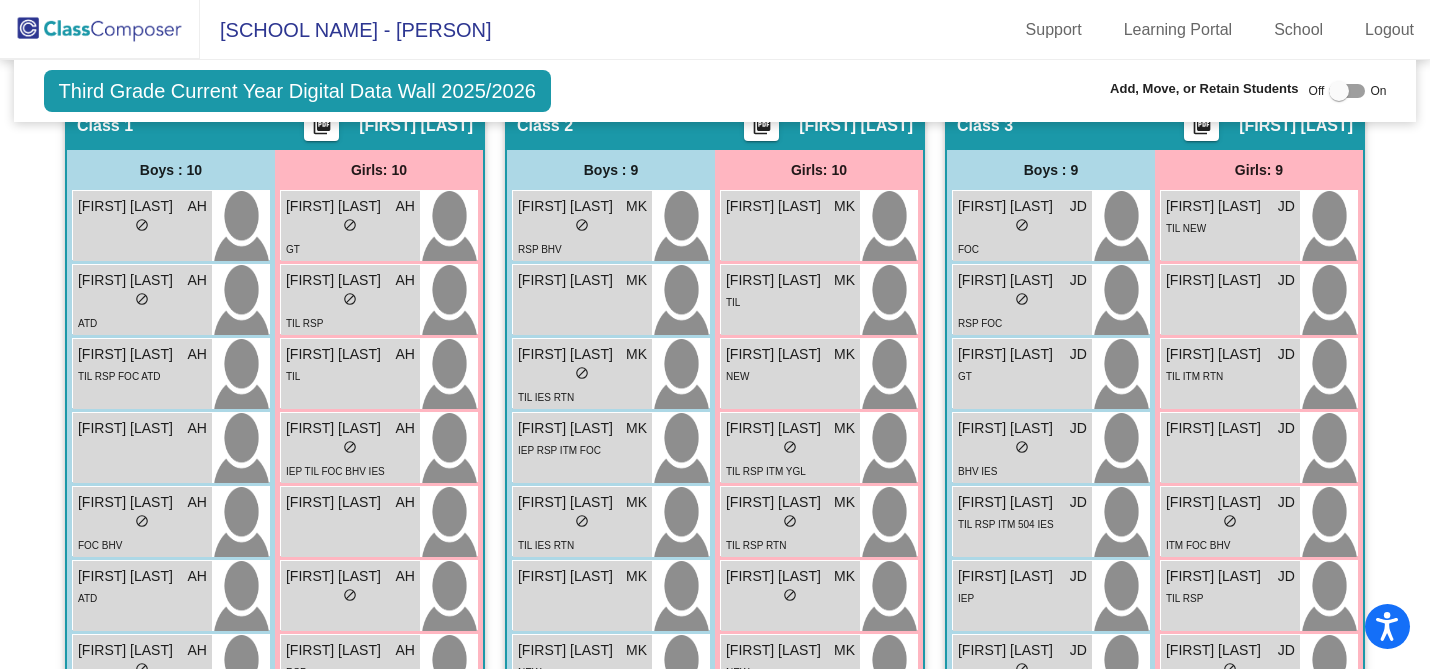 scroll, scrollTop: 517, scrollLeft: 0, axis: vertical 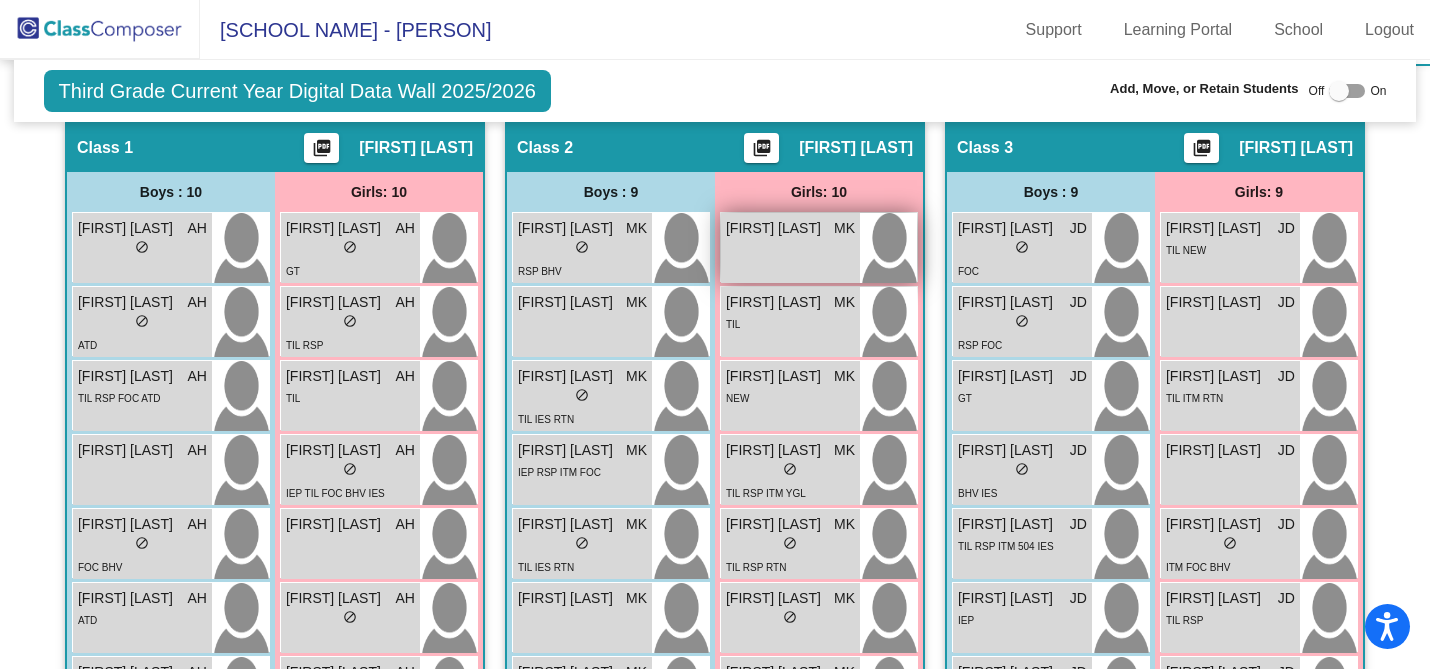 click on "[FIRST] [LAST]" at bounding box center (776, 228) 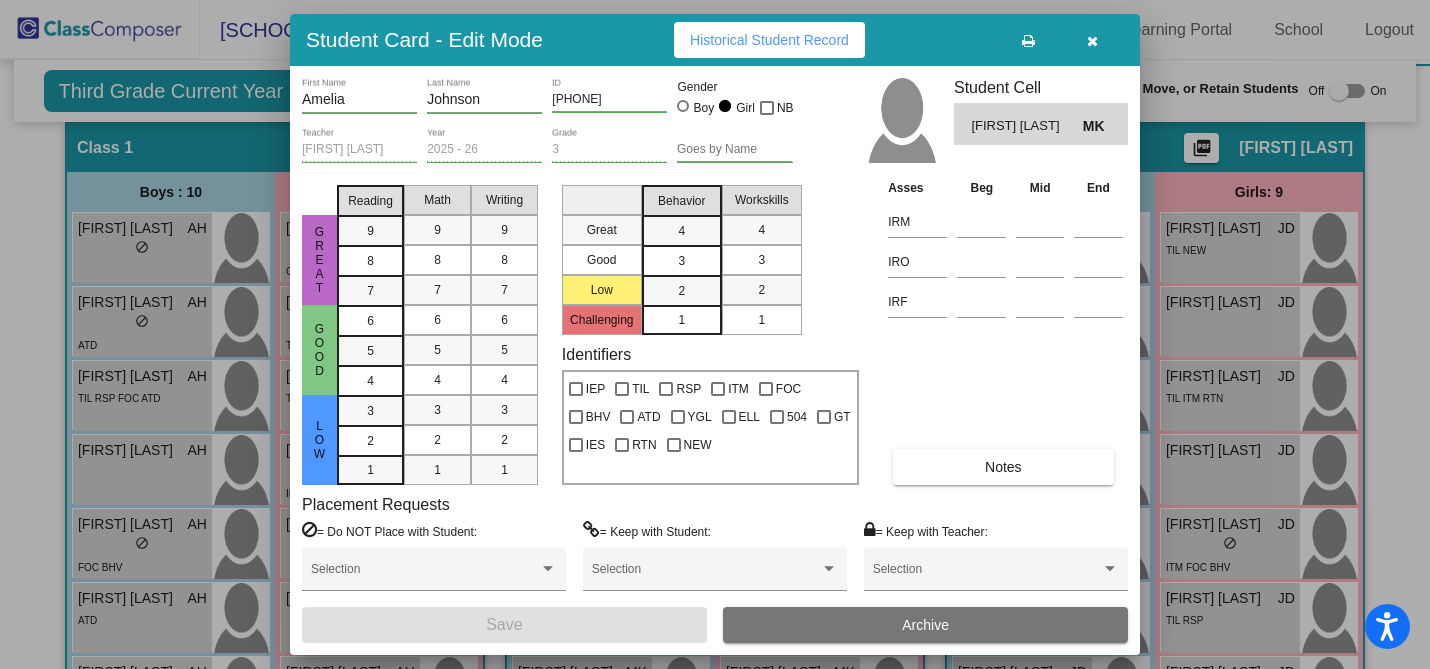 click on "Johnson" at bounding box center [484, 100] 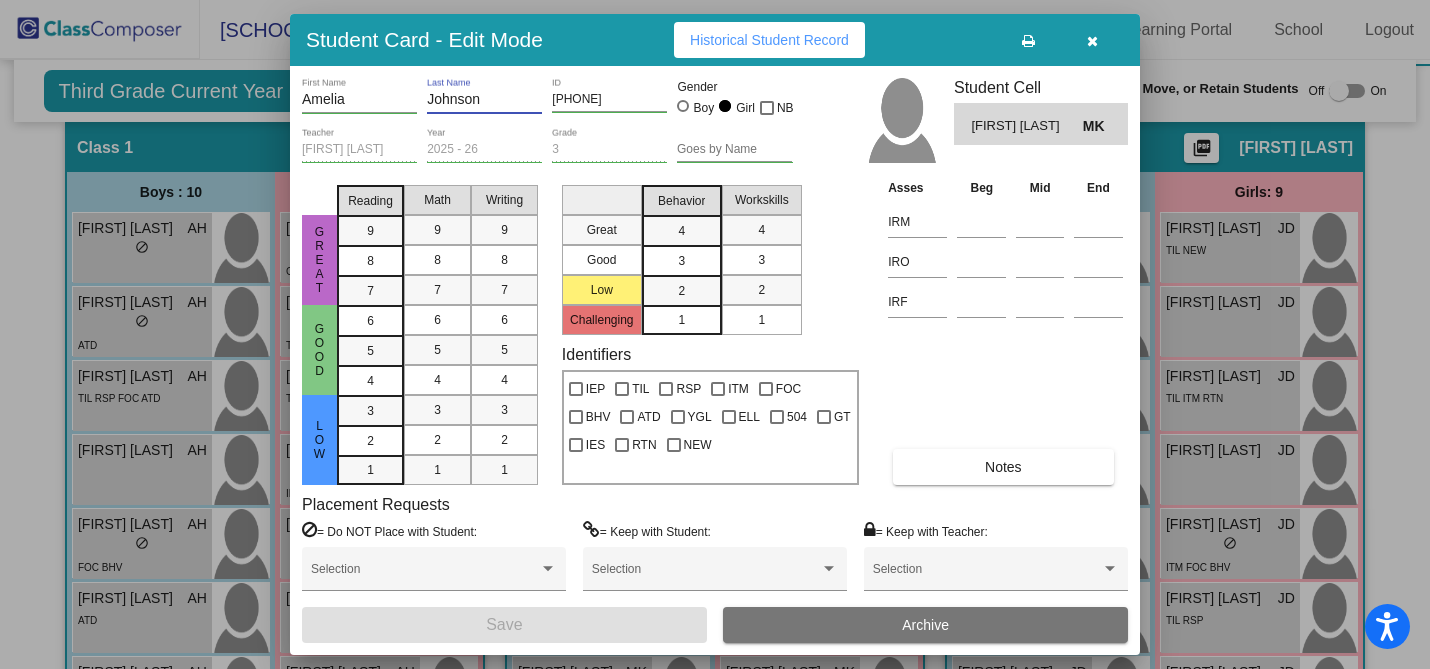 click on "Johnson" at bounding box center (484, 100) 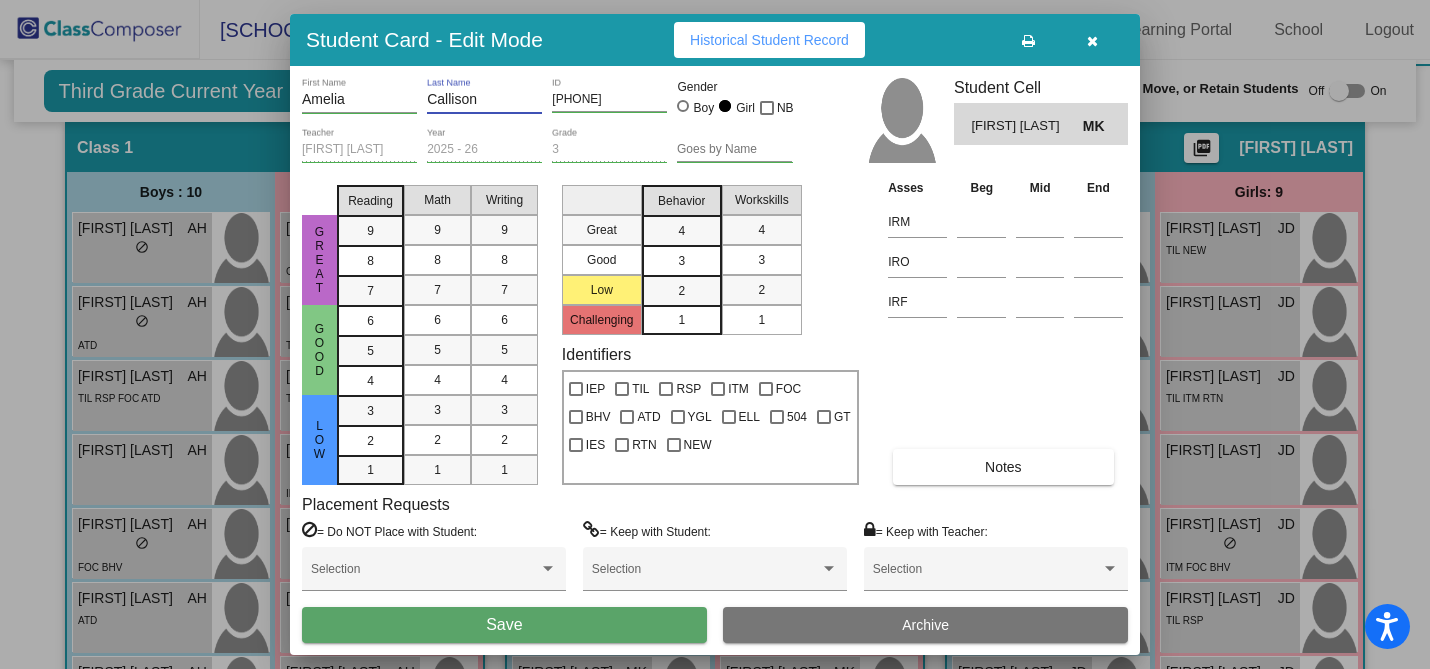 type on "Callison" 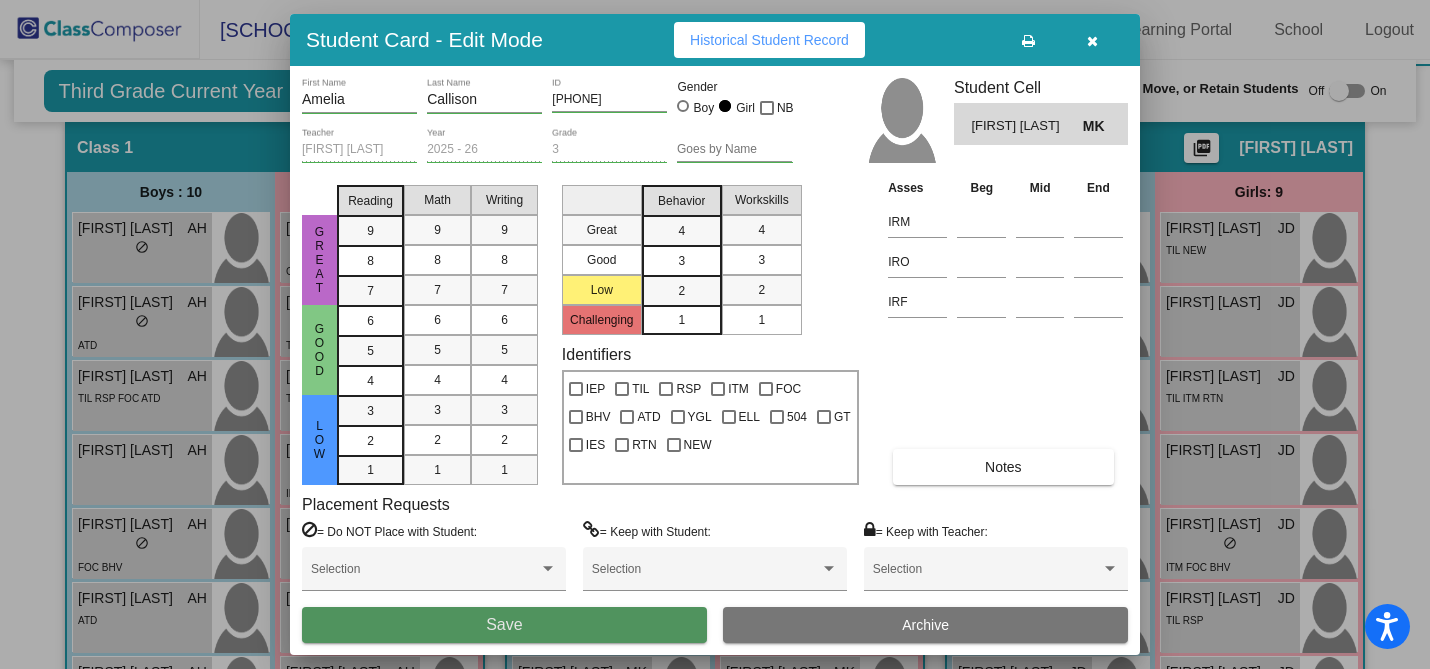 click on "Save" at bounding box center [504, 624] 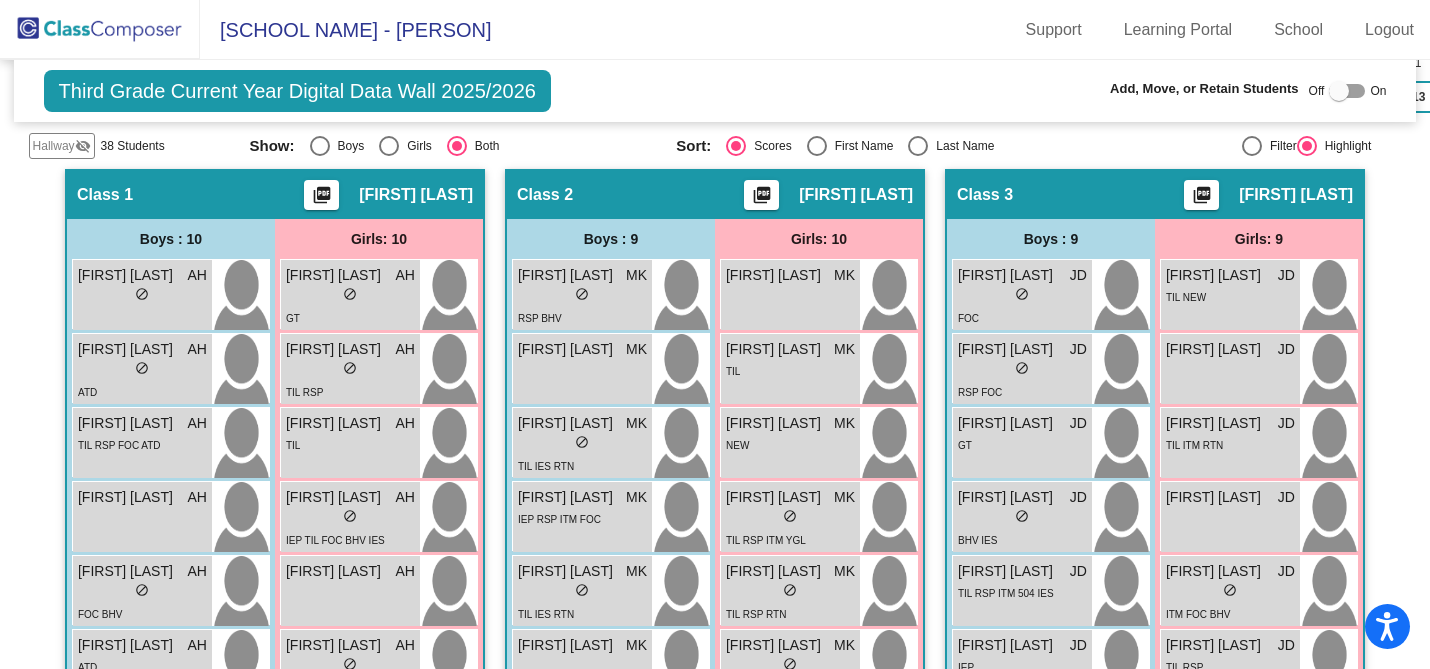 scroll, scrollTop: 8, scrollLeft: 0, axis: vertical 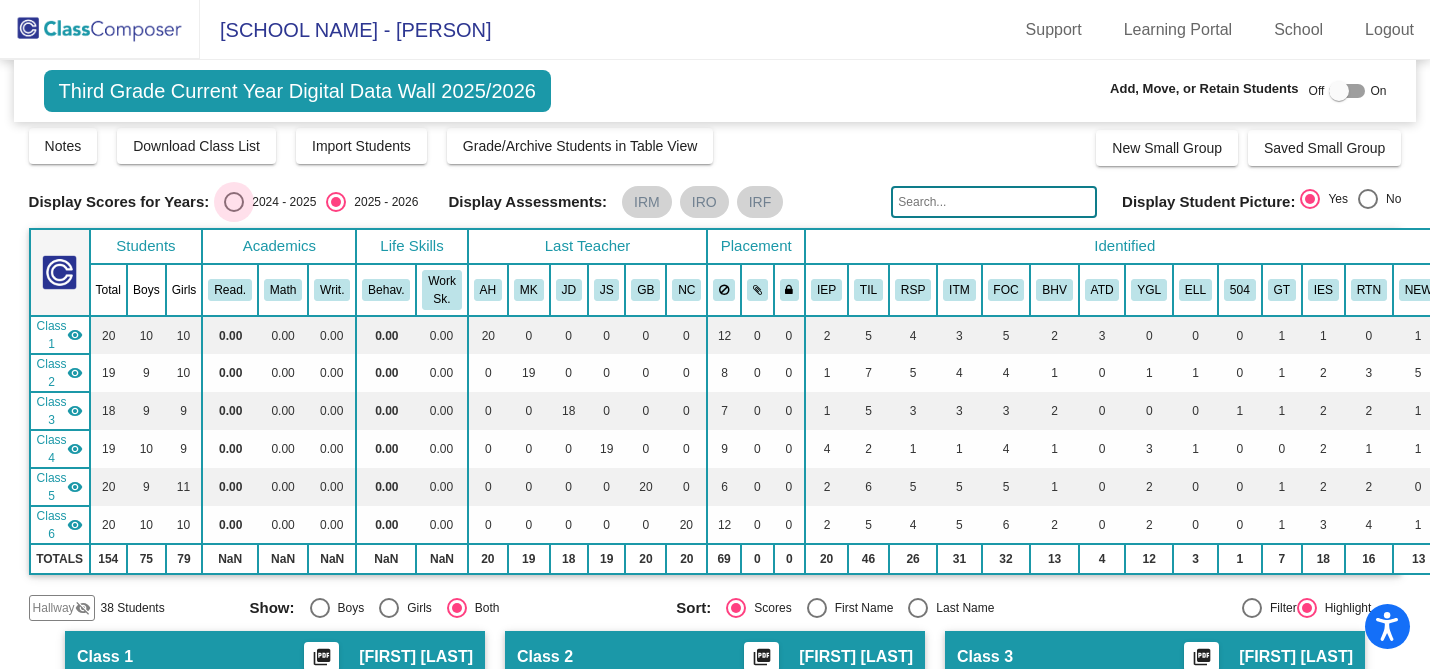 click at bounding box center [234, 202] 